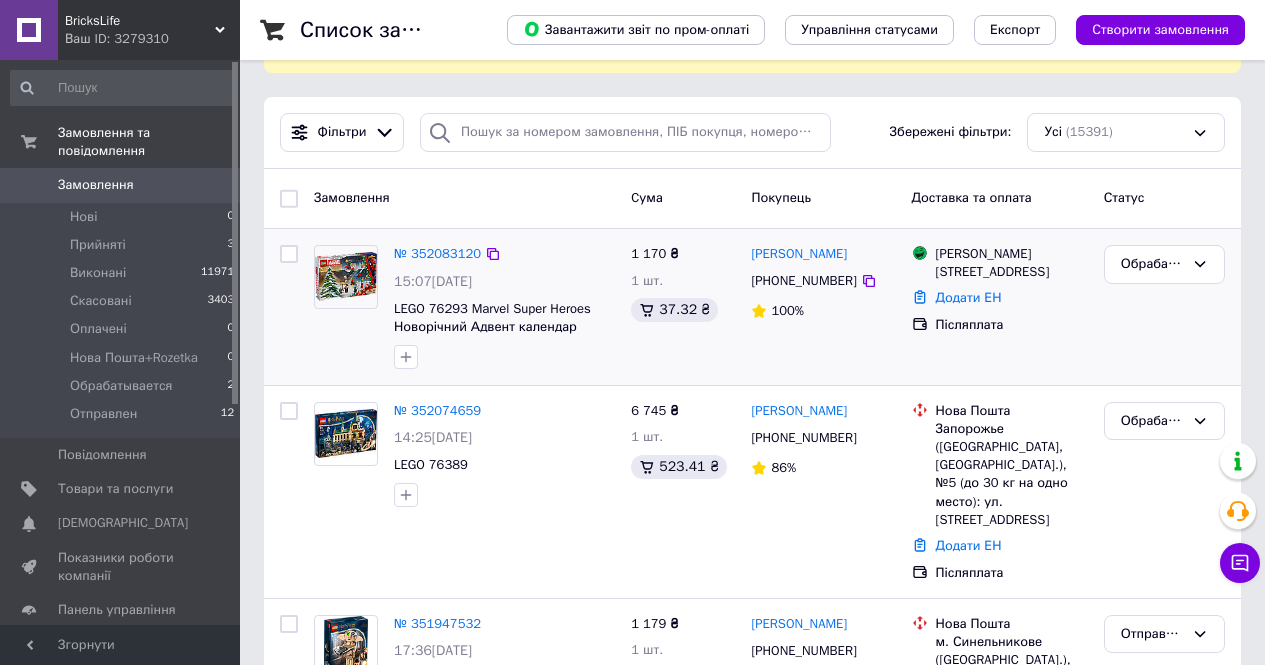 scroll, scrollTop: 167, scrollLeft: 0, axis: vertical 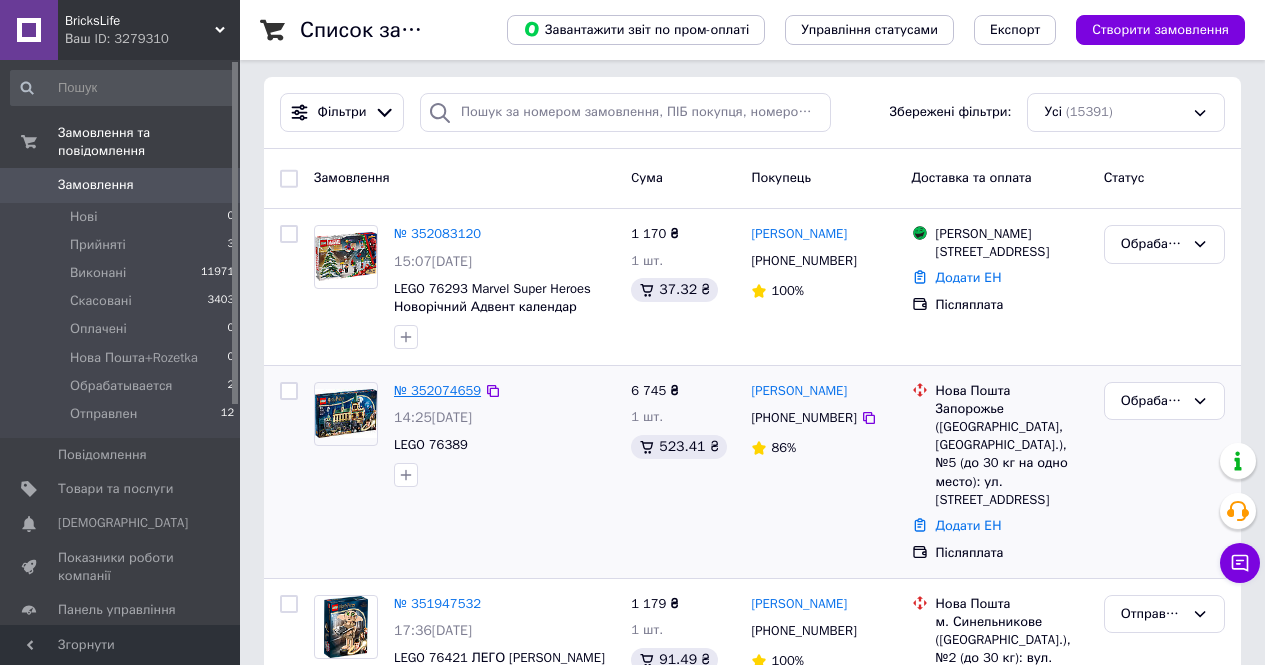 click on "№ 352074659" at bounding box center (437, 390) 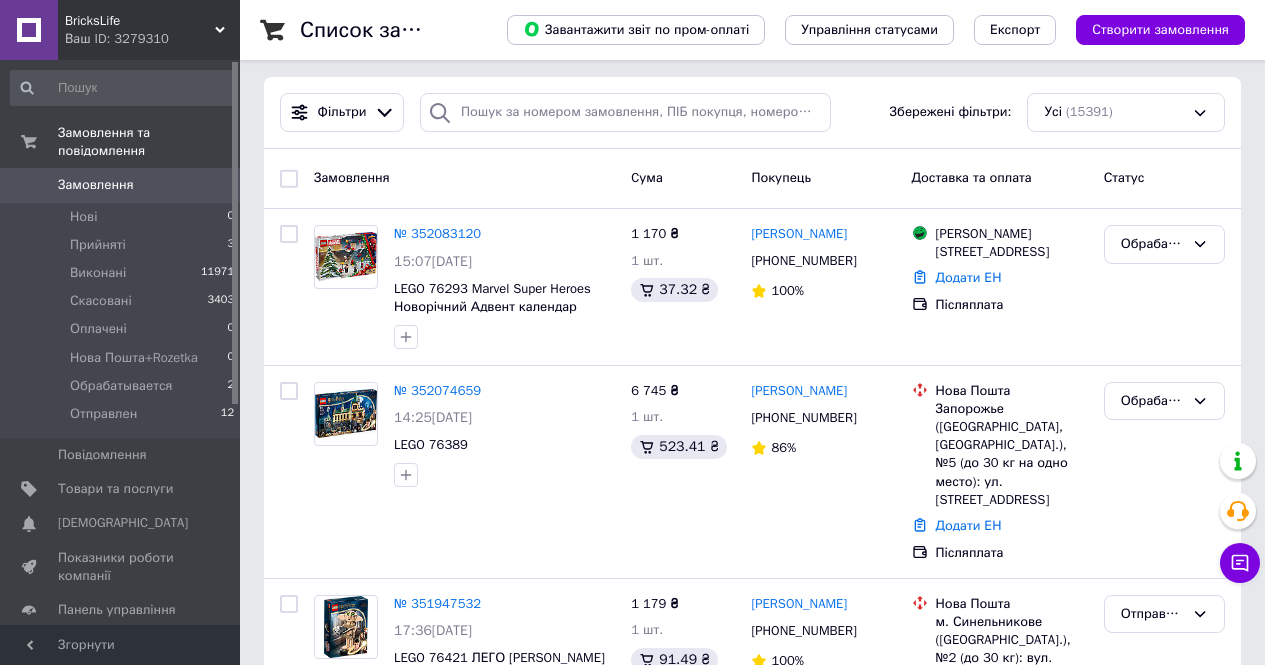 scroll, scrollTop: 0, scrollLeft: 0, axis: both 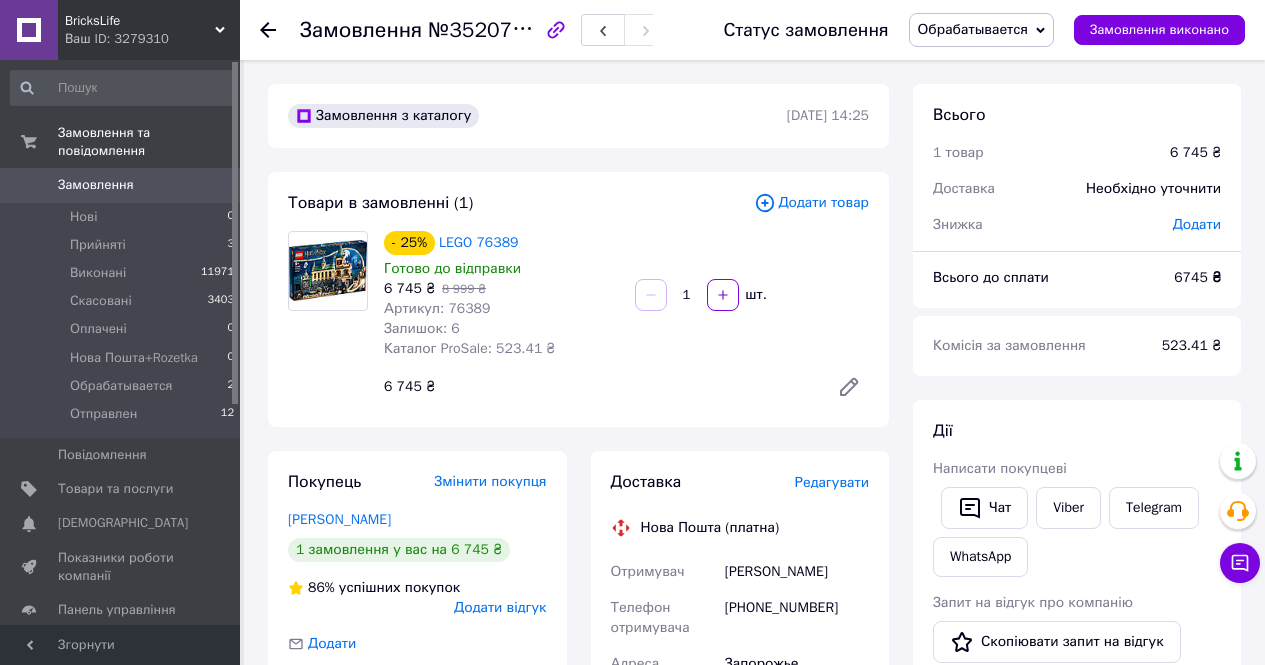 click on "Написати покупцеві" at bounding box center (1077, 469) 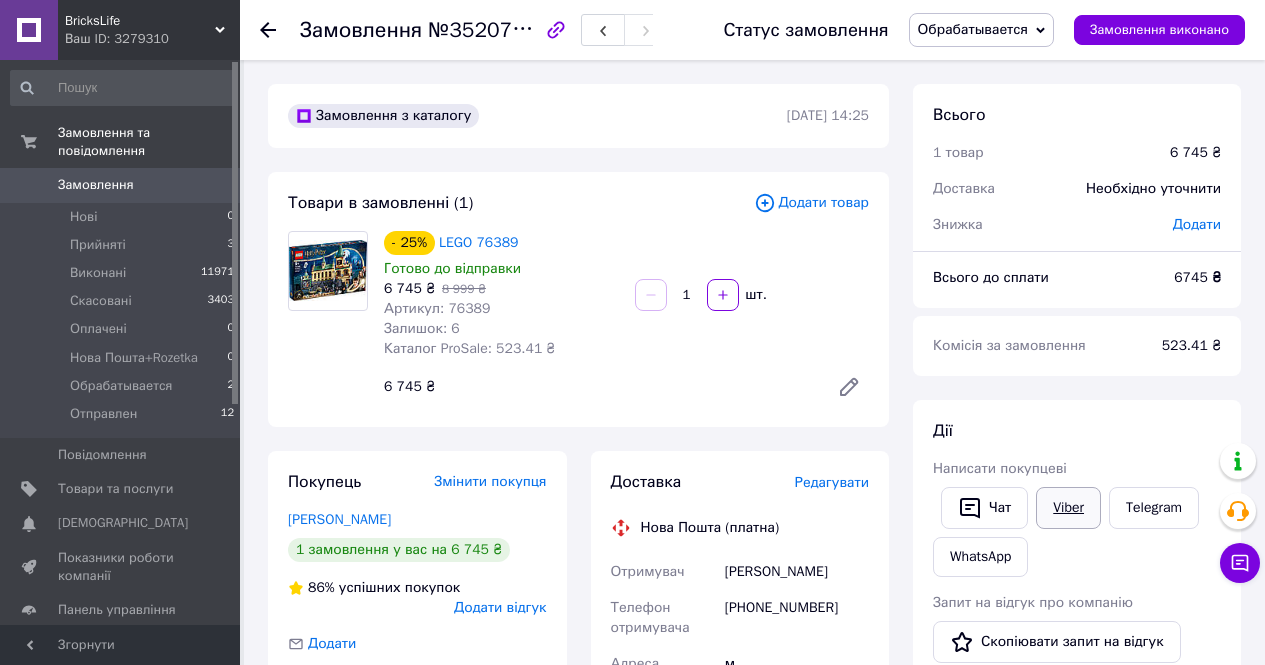 click on "Viber" at bounding box center [1068, 508] 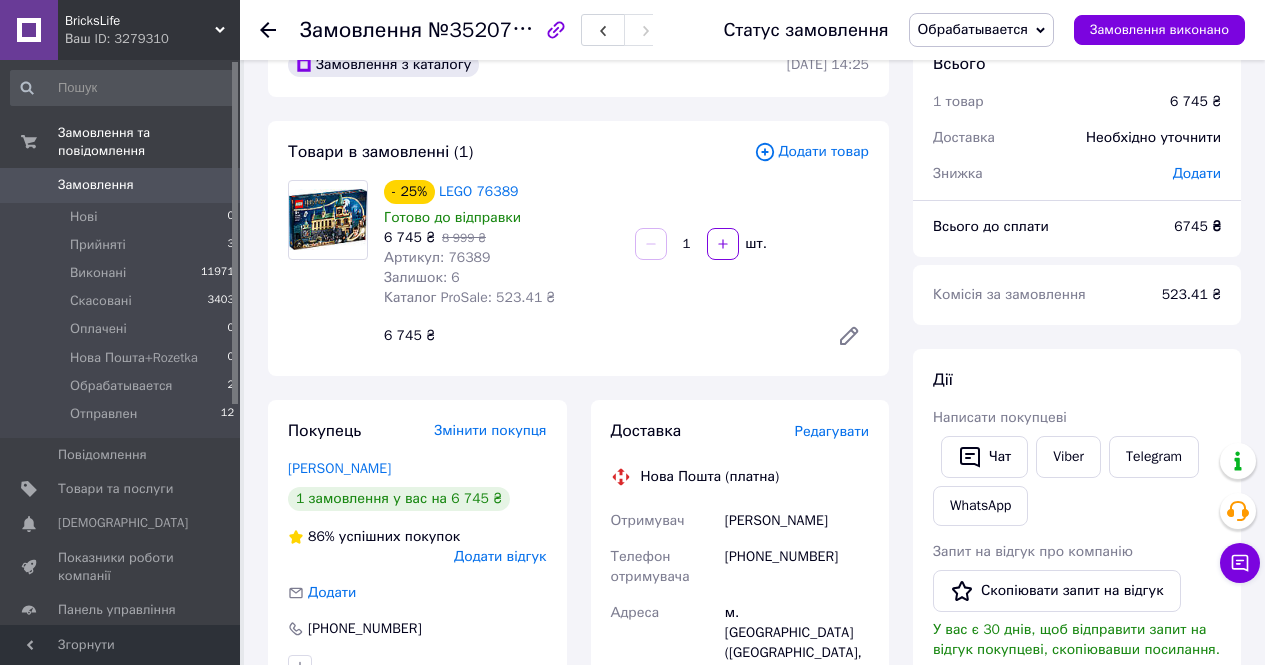 scroll, scrollTop: 167, scrollLeft: 0, axis: vertical 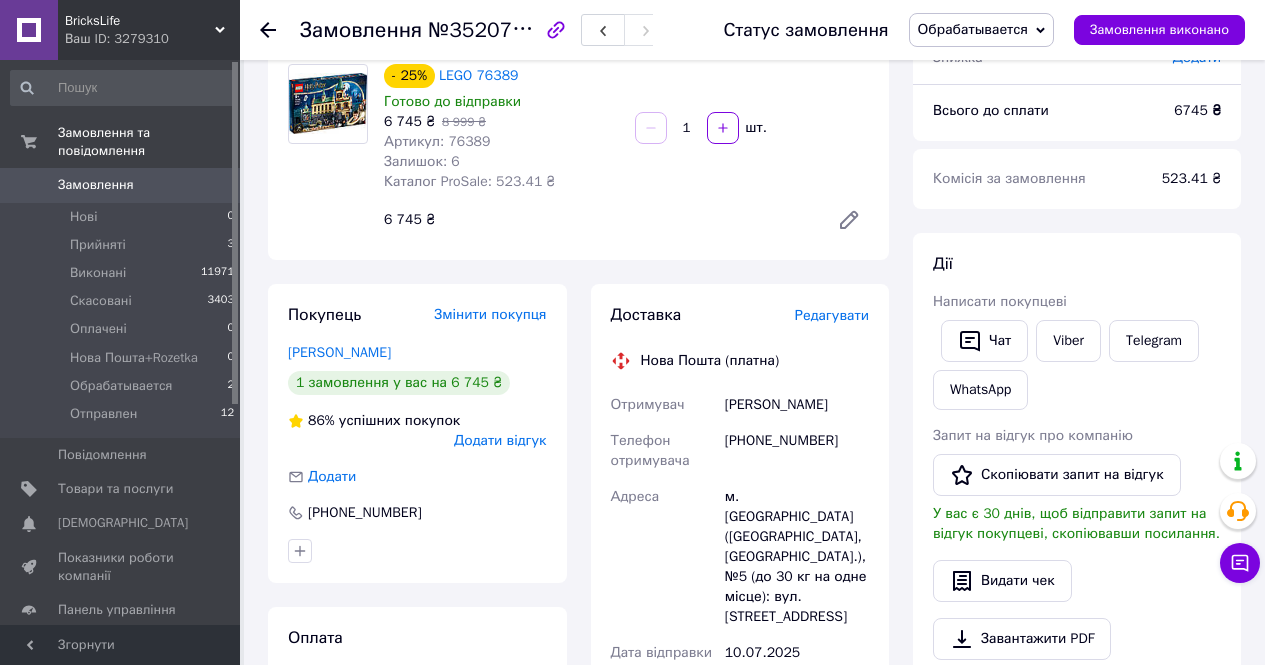 drag, startPoint x: 345, startPoint y: 355, endPoint x: 432, endPoint y: 321, distance: 93.40771 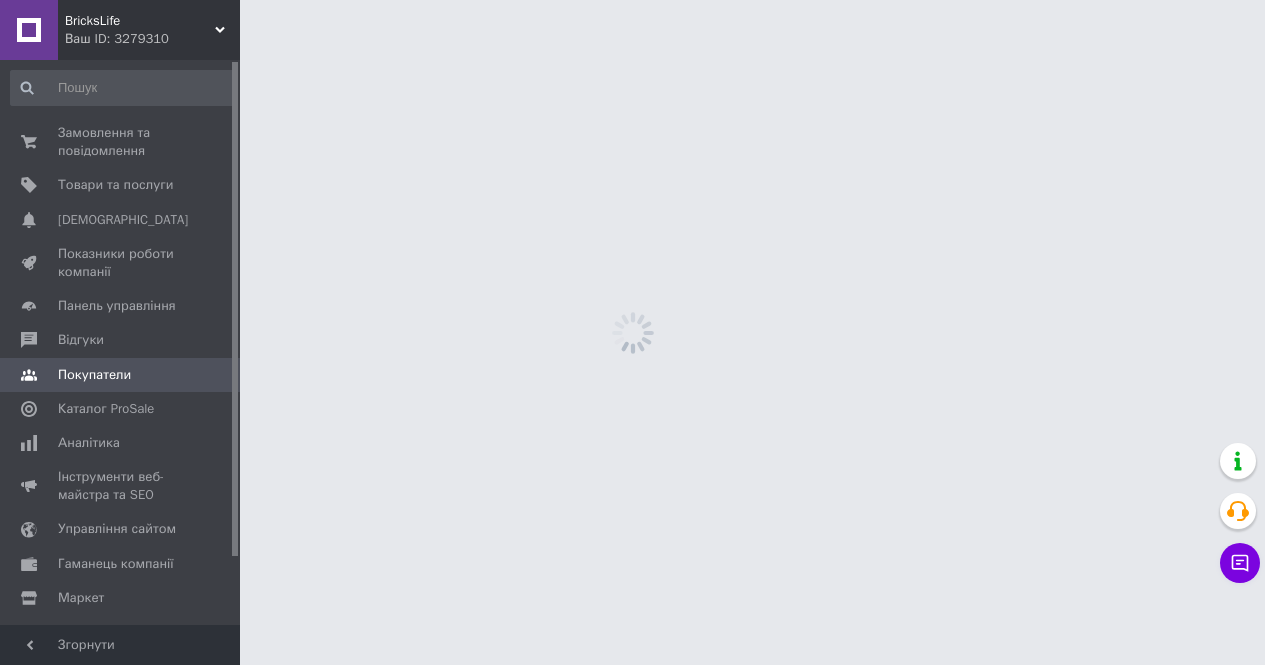 scroll, scrollTop: 0, scrollLeft: 0, axis: both 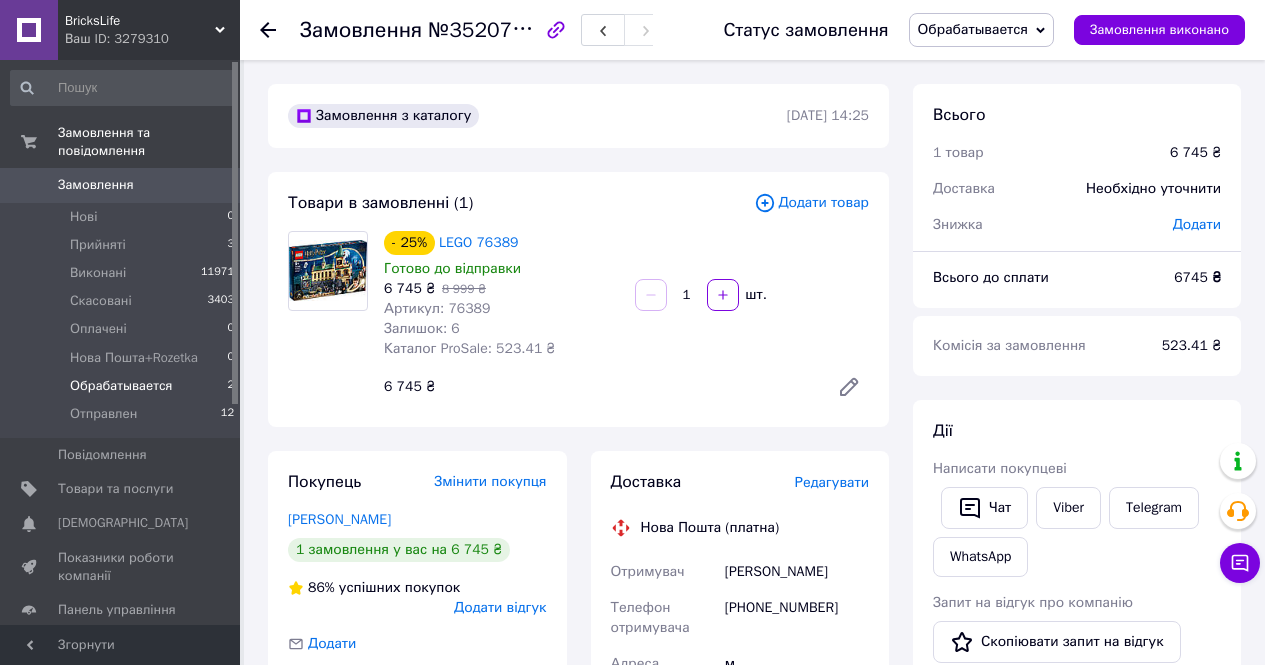 click on "Обрабатывается" at bounding box center (121, 386) 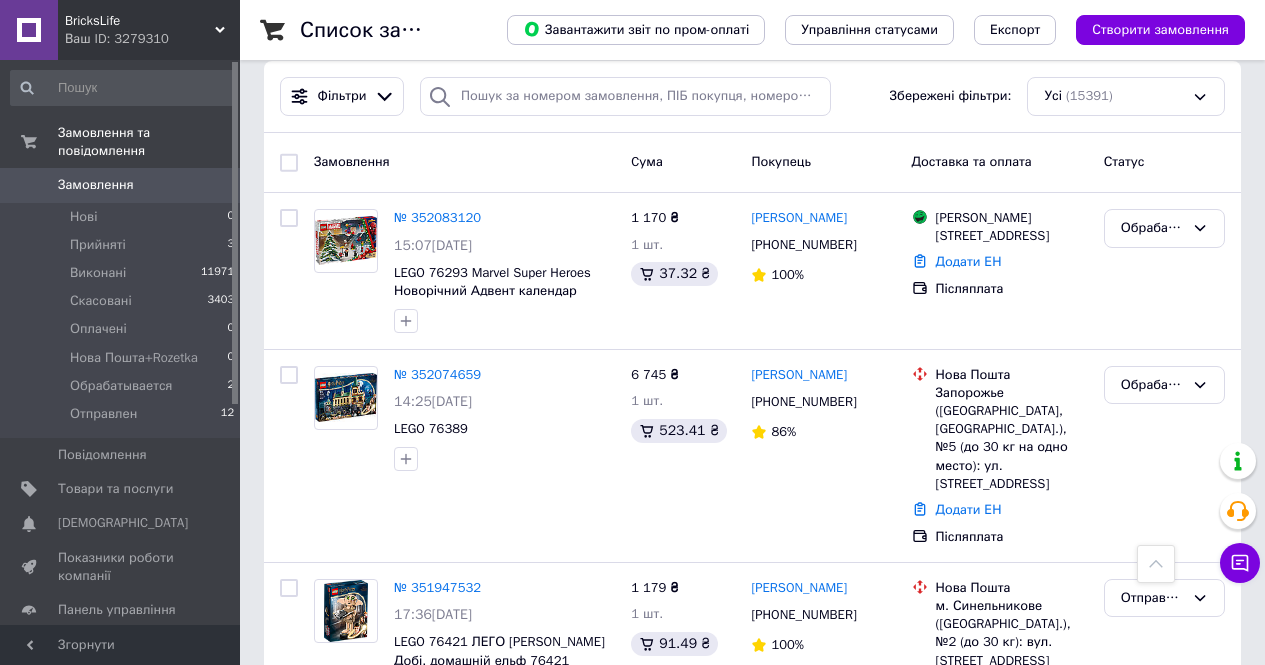 scroll, scrollTop: 167, scrollLeft: 0, axis: vertical 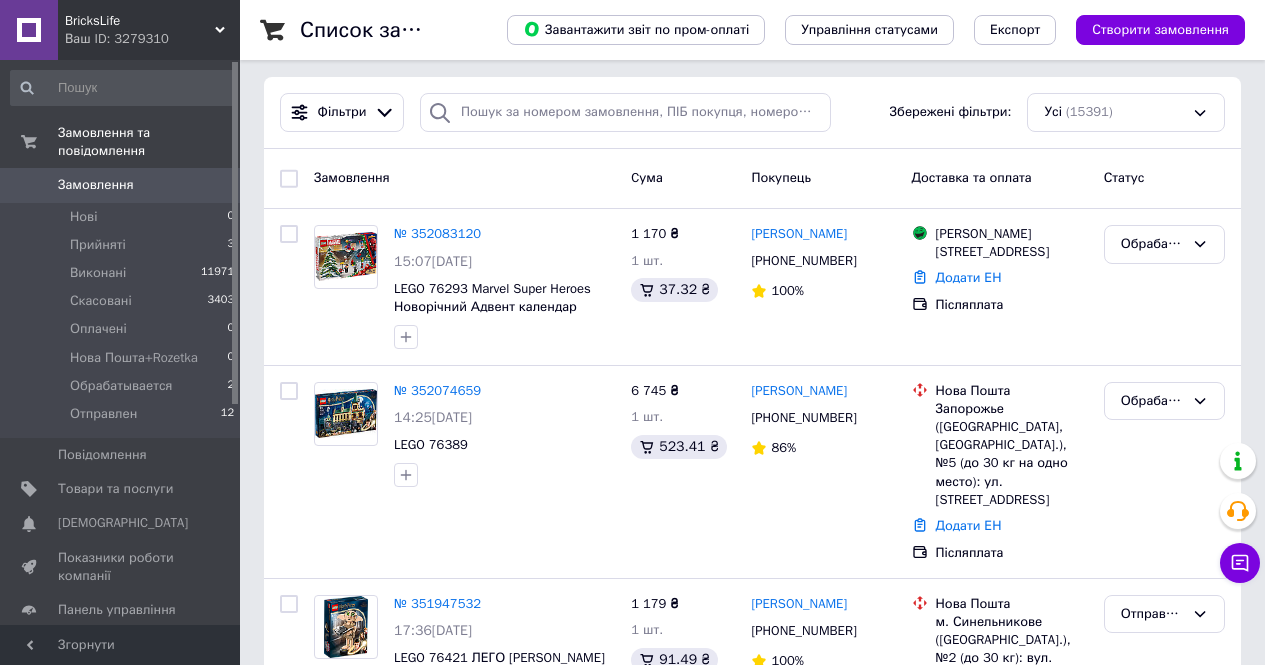 click on "№ 352083120" at bounding box center (437, 233) 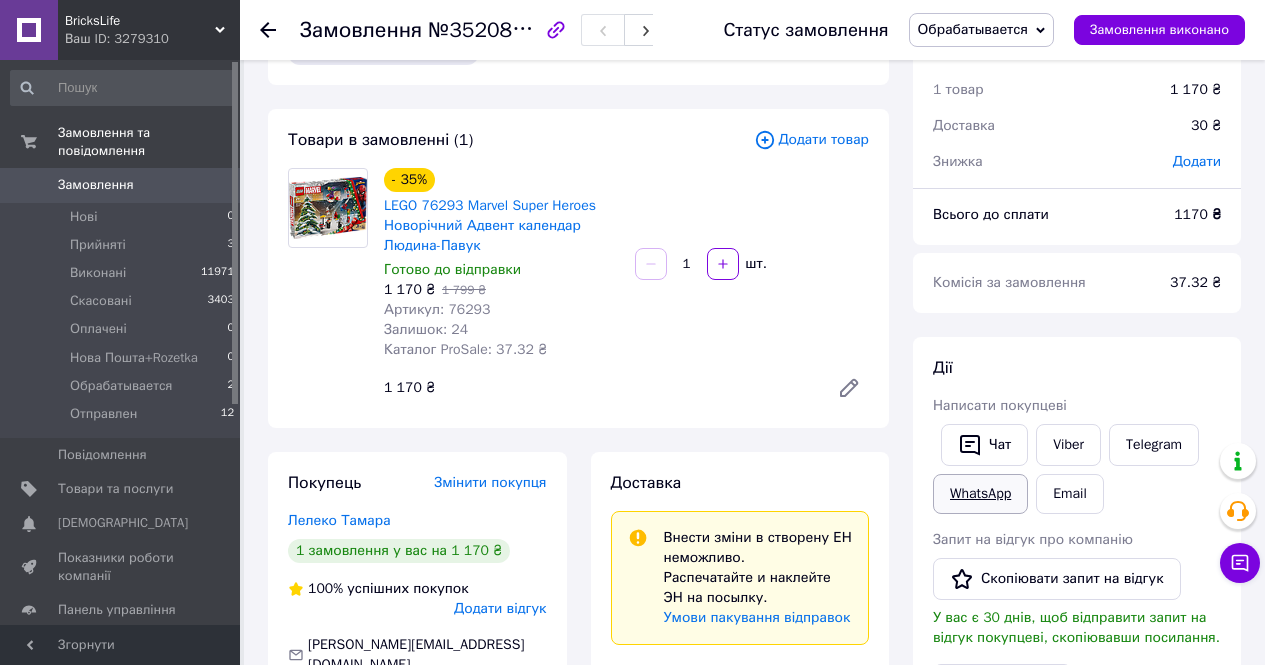 scroll, scrollTop: 167, scrollLeft: 0, axis: vertical 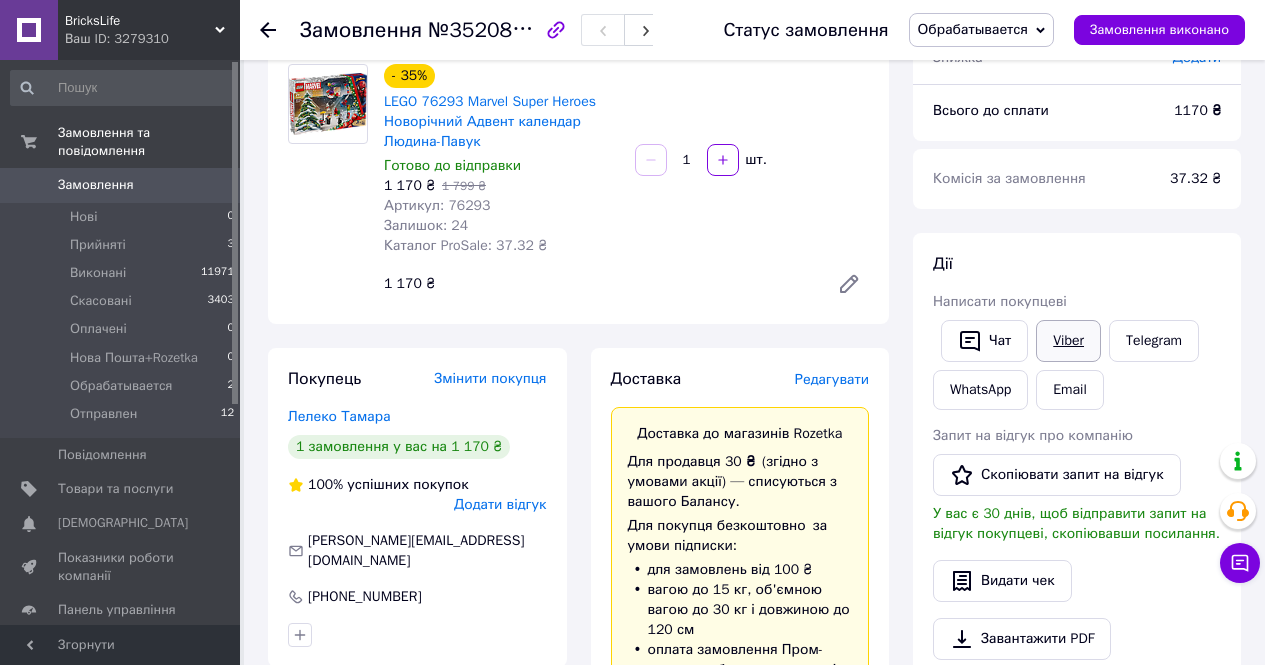 click on "Viber" at bounding box center [1068, 341] 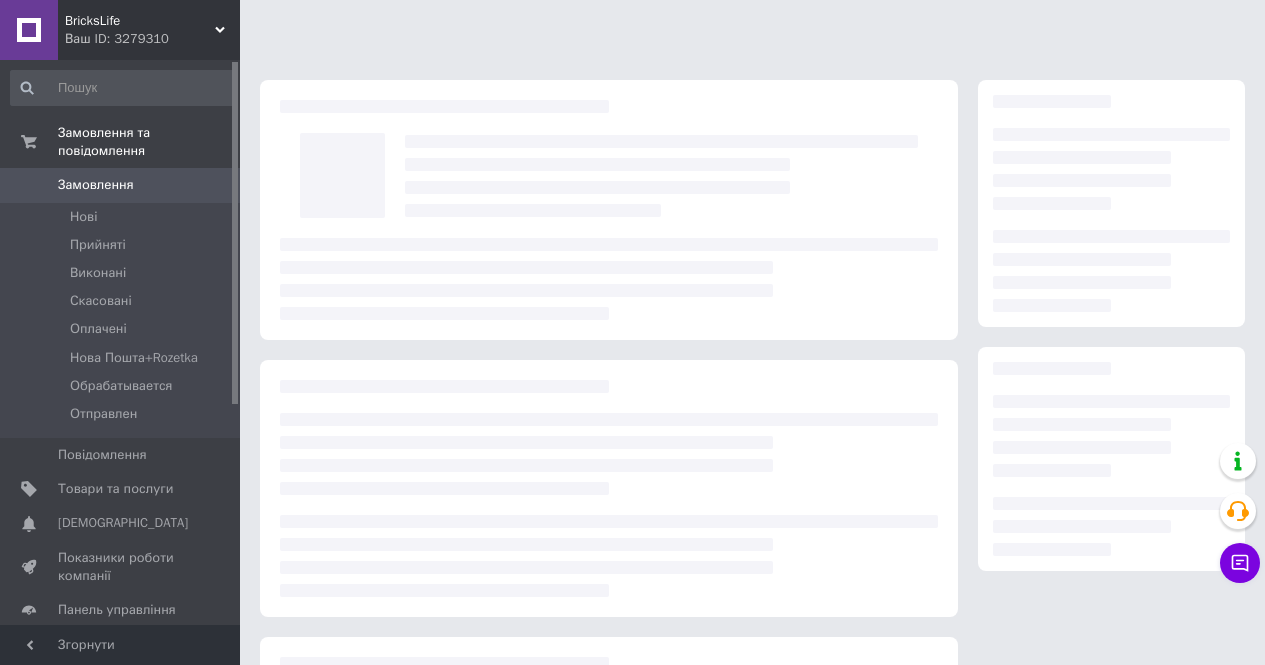 scroll, scrollTop: 167, scrollLeft: 0, axis: vertical 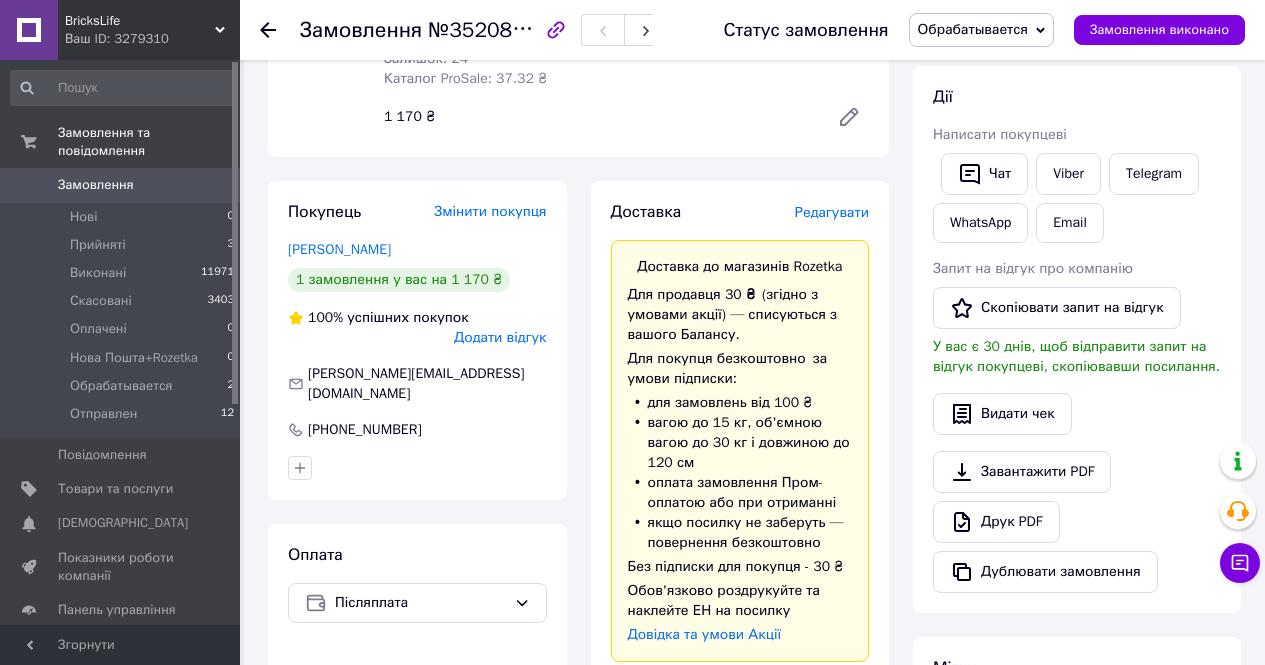 click on "Редагувати" at bounding box center (832, 212) 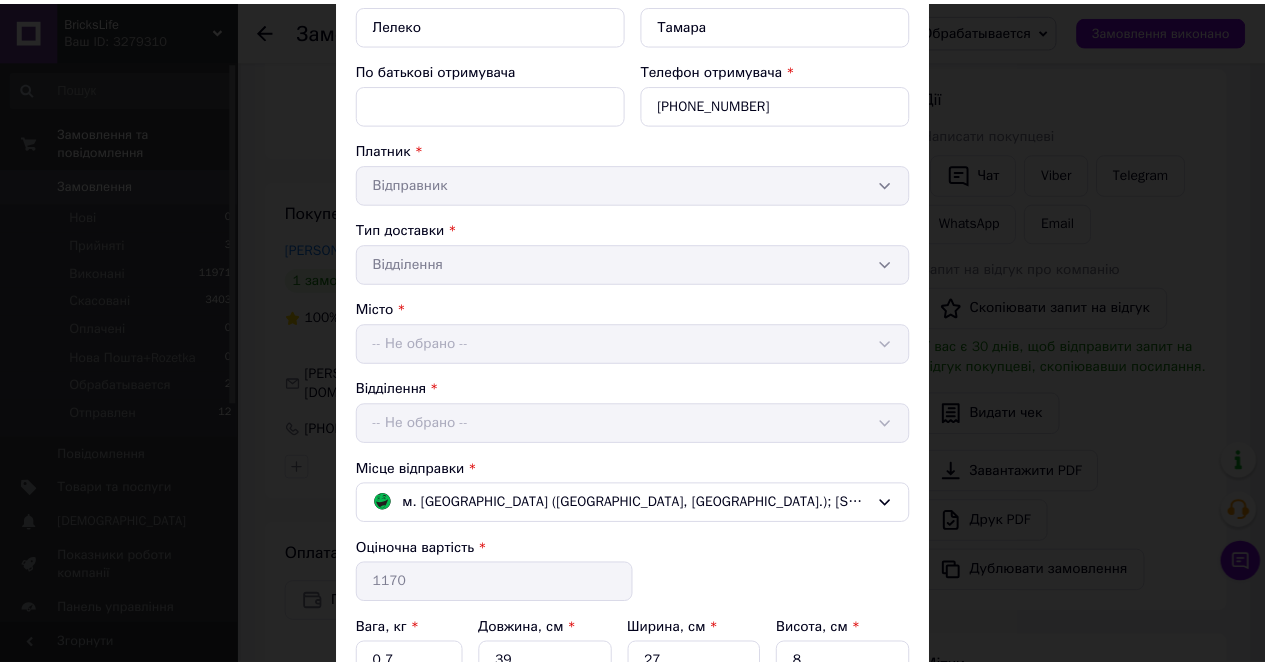 scroll, scrollTop: 575, scrollLeft: 0, axis: vertical 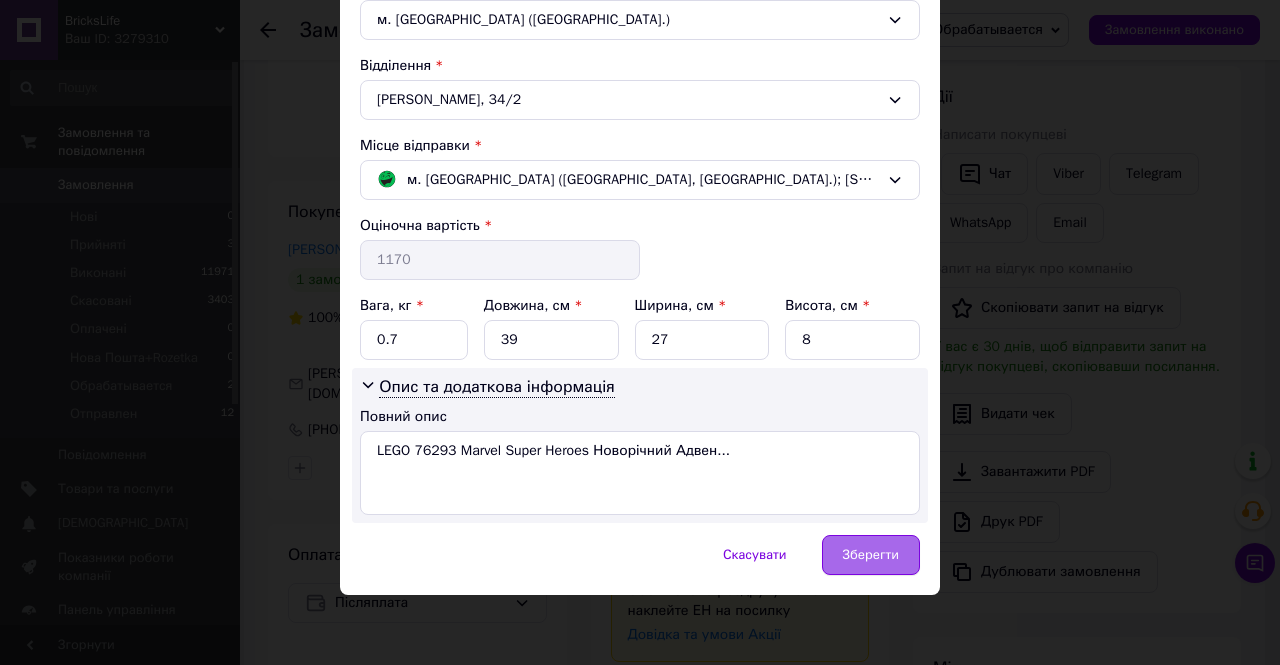 click on "Зберегти" at bounding box center (871, 555) 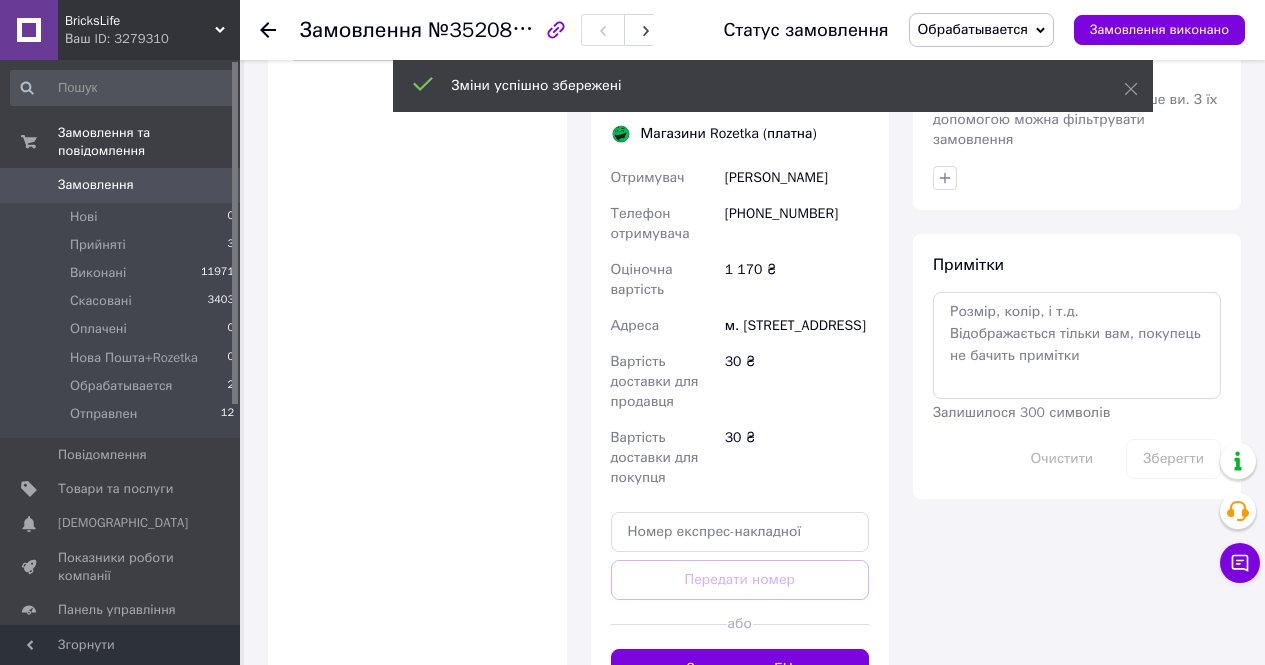 scroll, scrollTop: 1000, scrollLeft: 0, axis: vertical 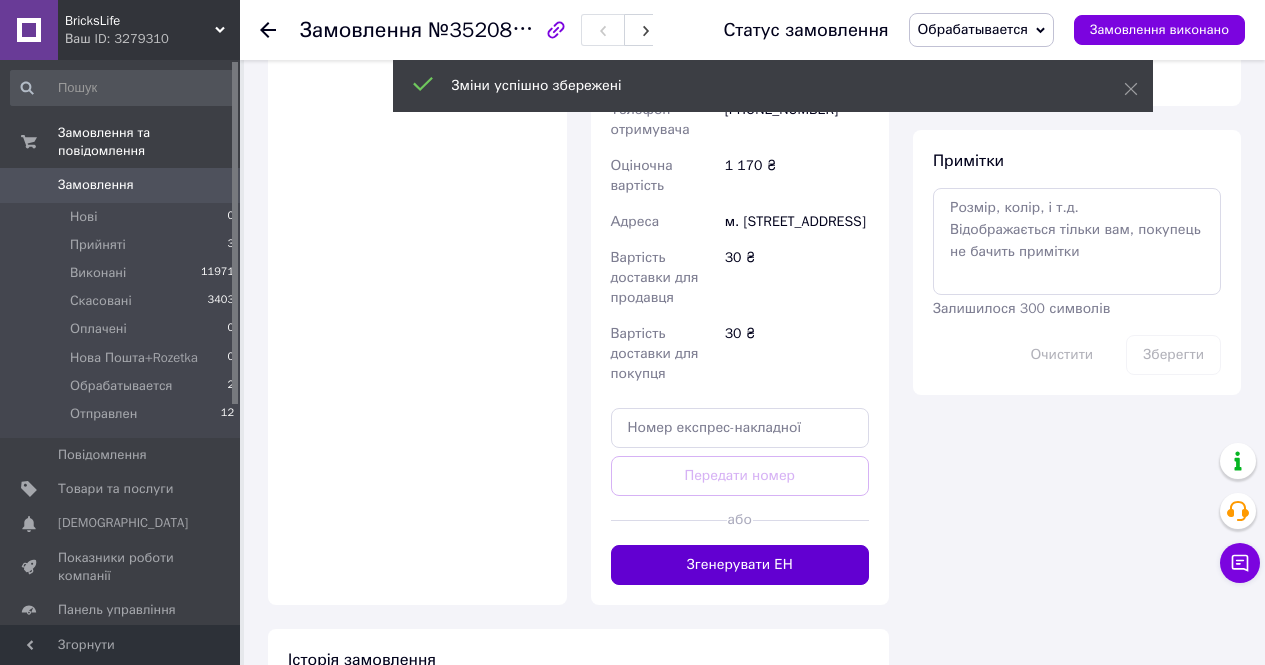click on "Згенерувати ЕН" at bounding box center (740, 565) 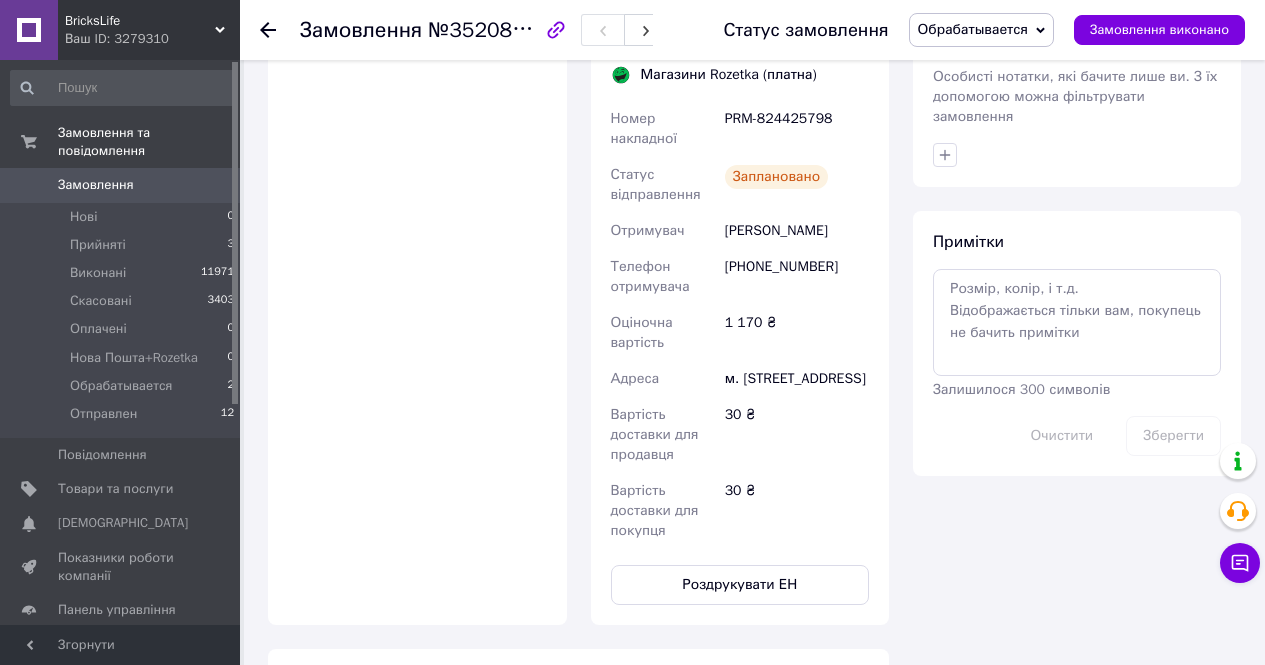 scroll, scrollTop: 1167, scrollLeft: 0, axis: vertical 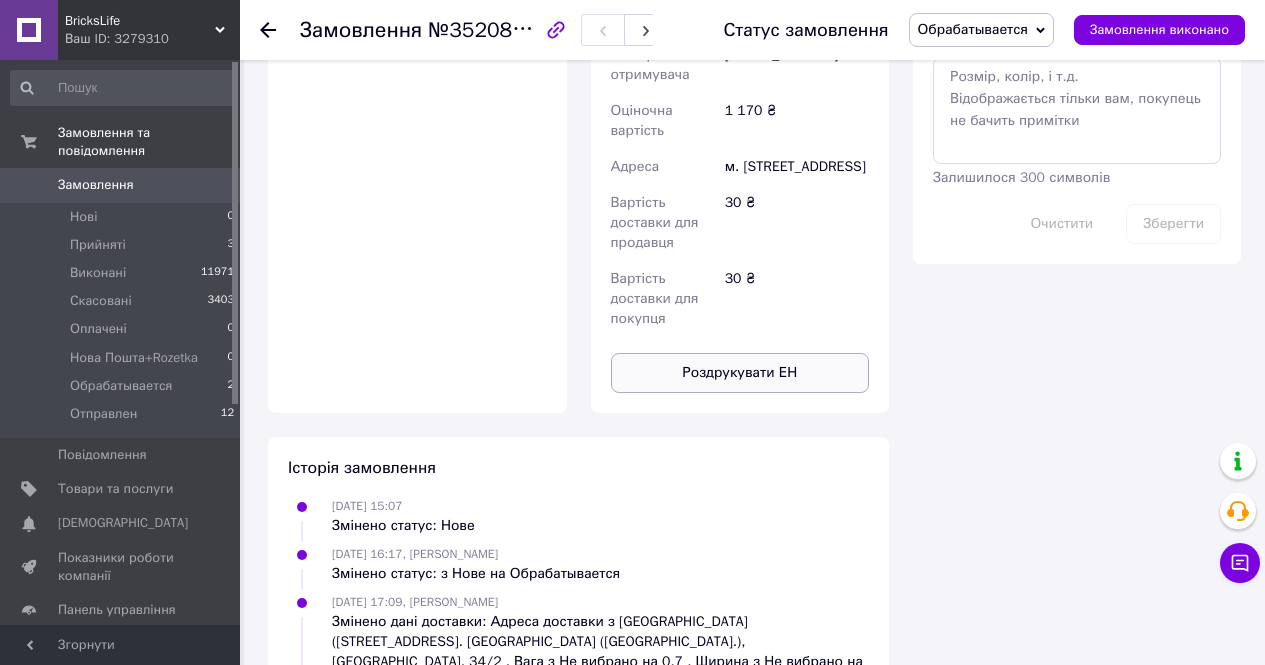 click on "Роздрукувати ЕН" at bounding box center (740, 373) 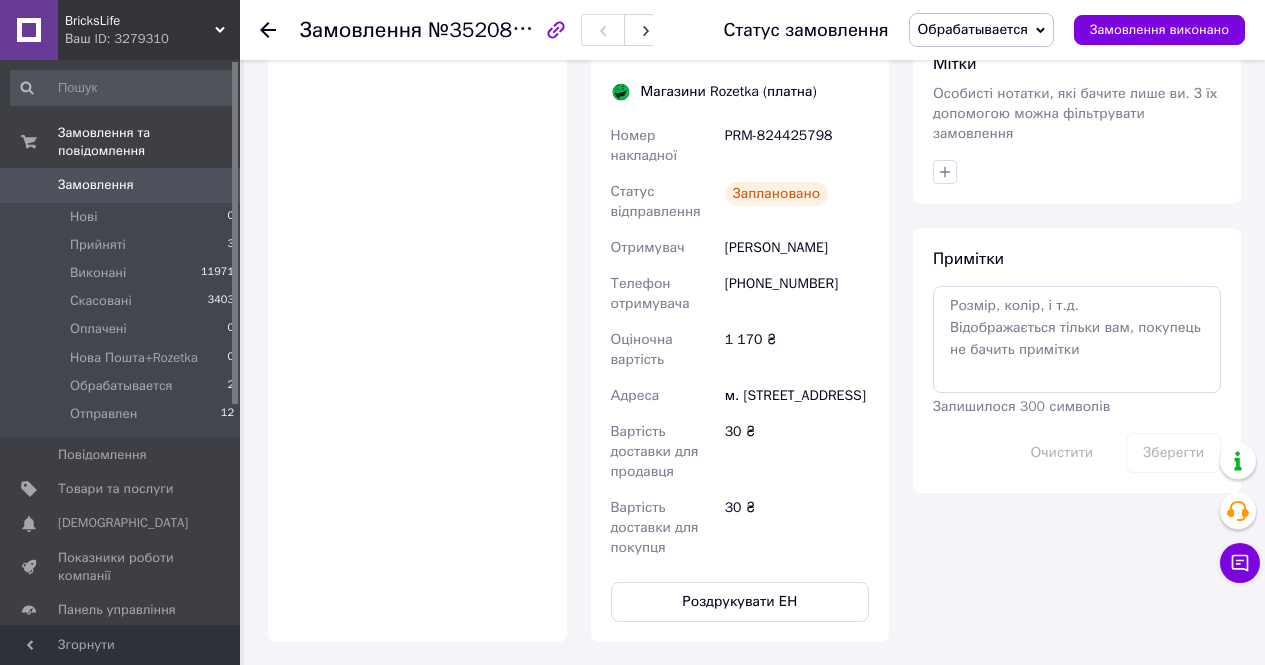 scroll, scrollTop: 1000, scrollLeft: 0, axis: vertical 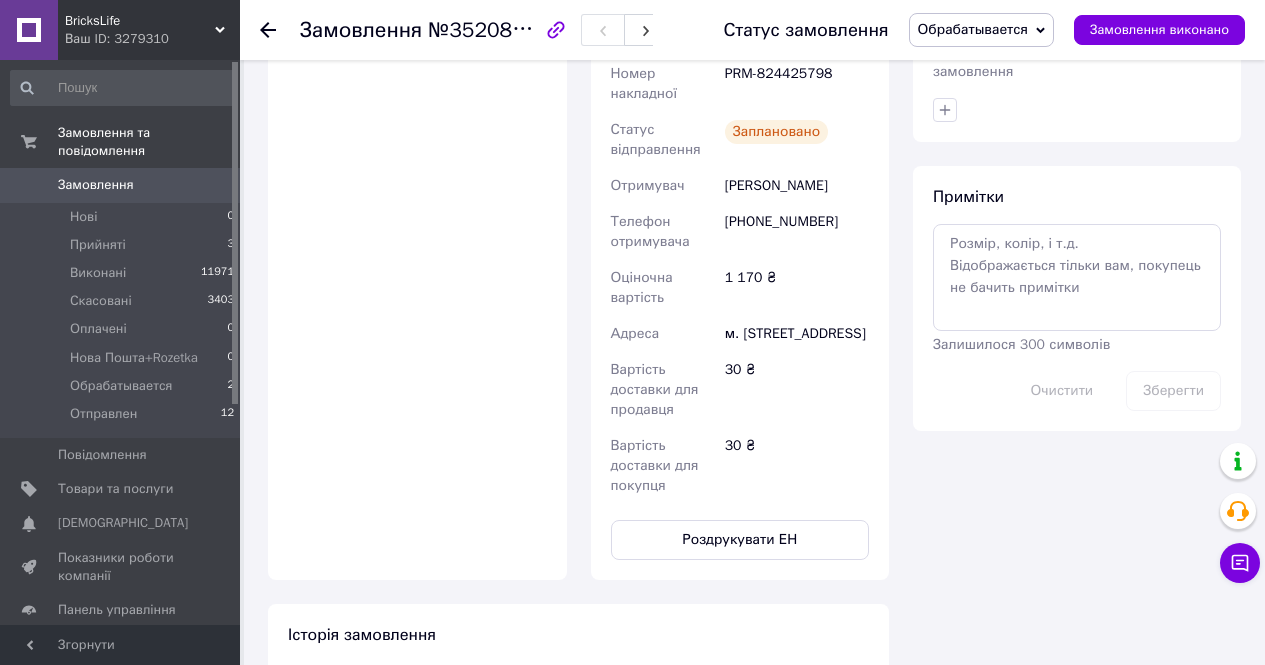 click on "PRM-824425798" at bounding box center (797, 84) 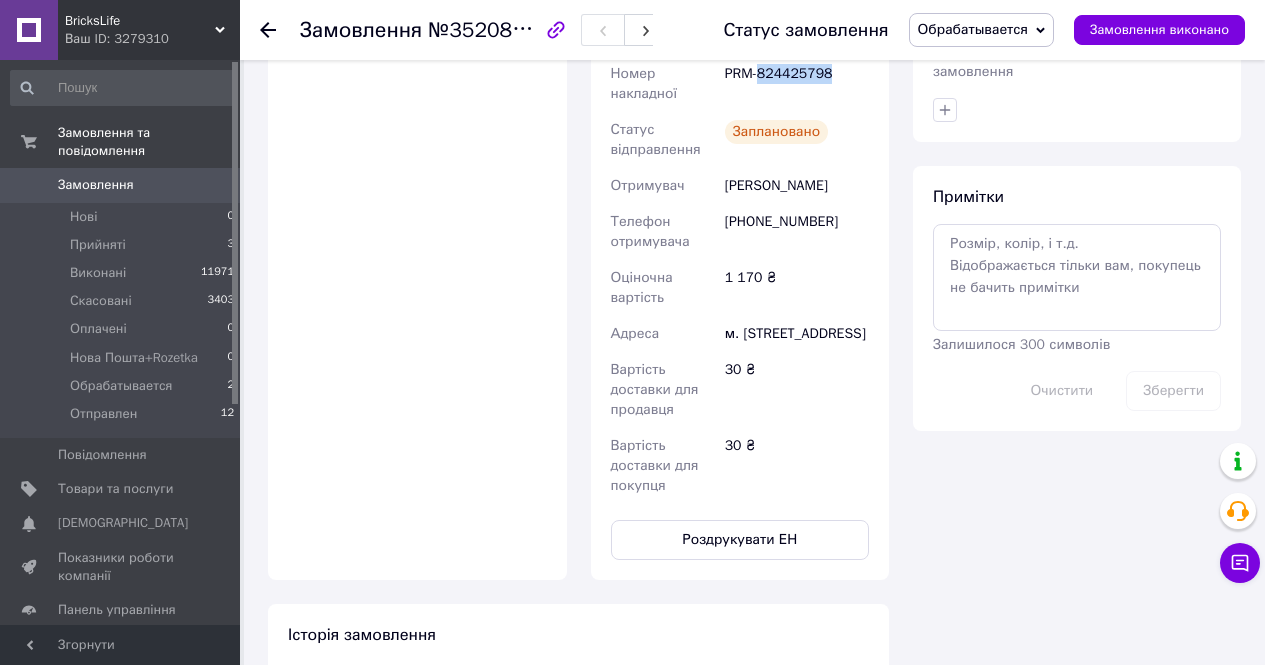 click on "PRM-824425798" at bounding box center [797, 84] 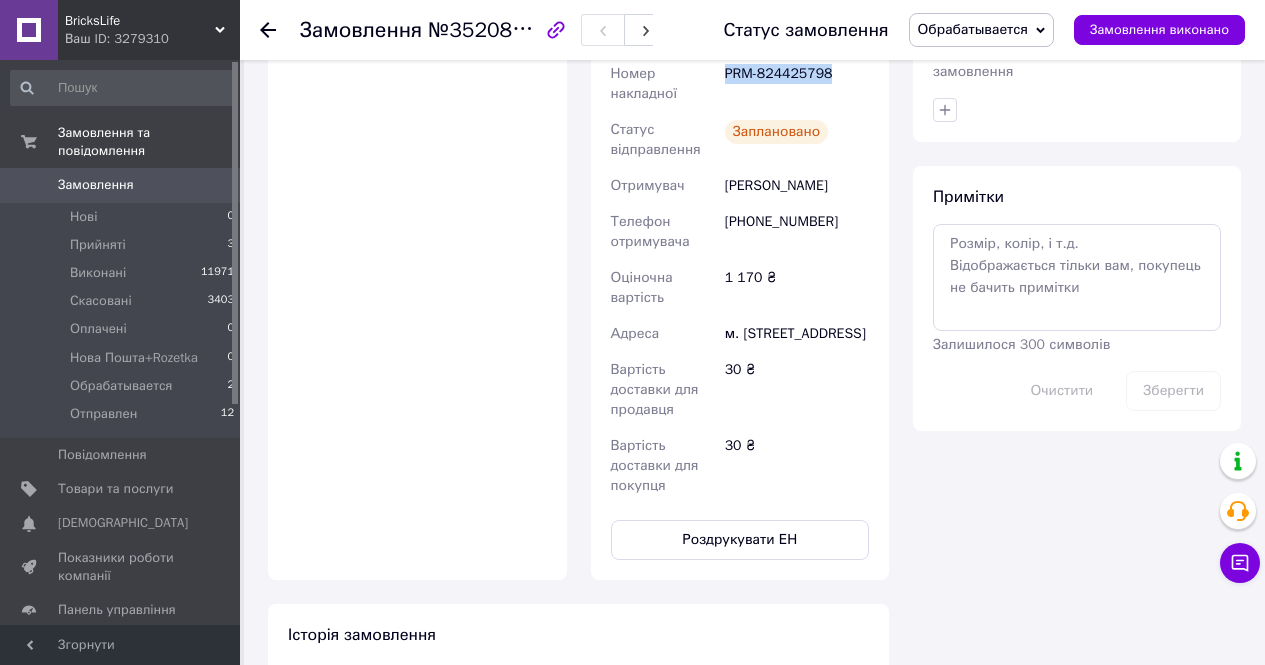 click on "PRM-824425798" at bounding box center [797, 84] 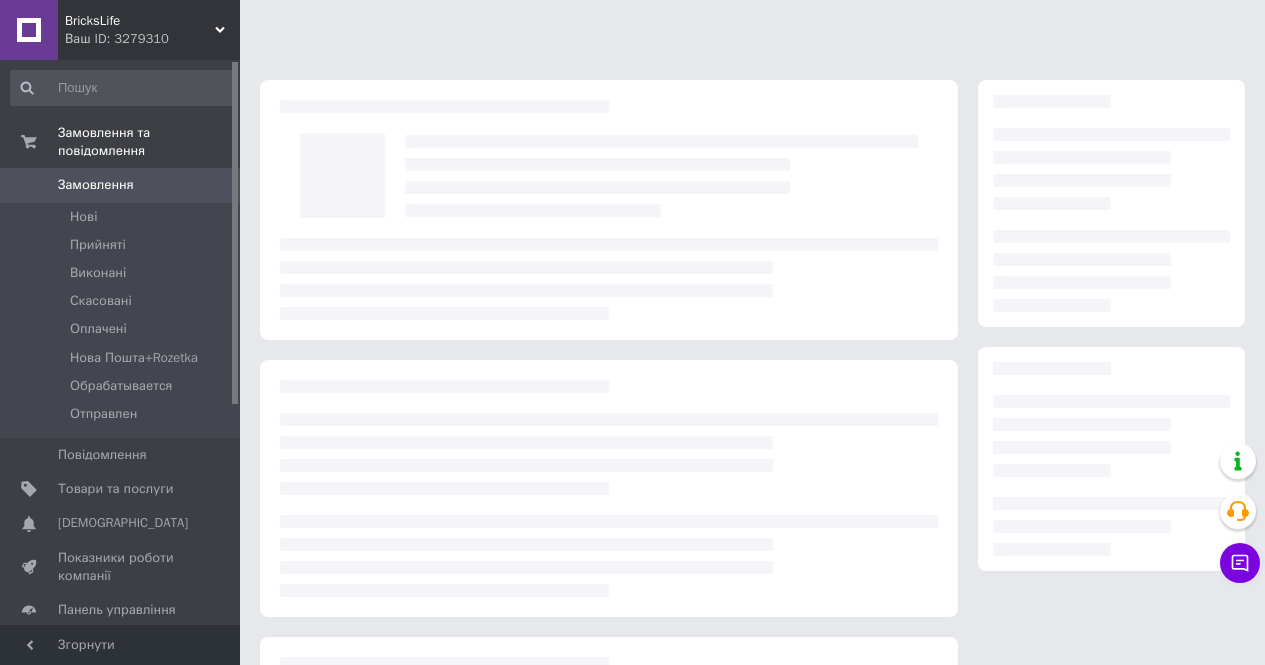 scroll, scrollTop: 249, scrollLeft: 0, axis: vertical 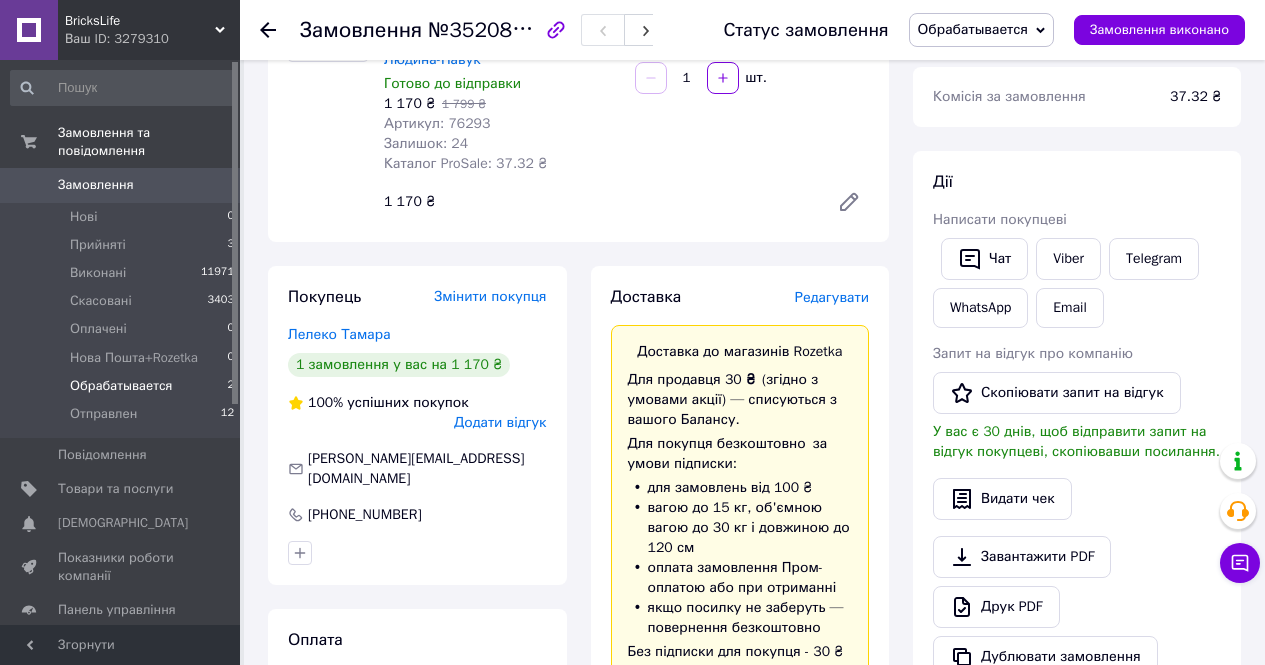 click on "Обрабатывается" at bounding box center [121, 386] 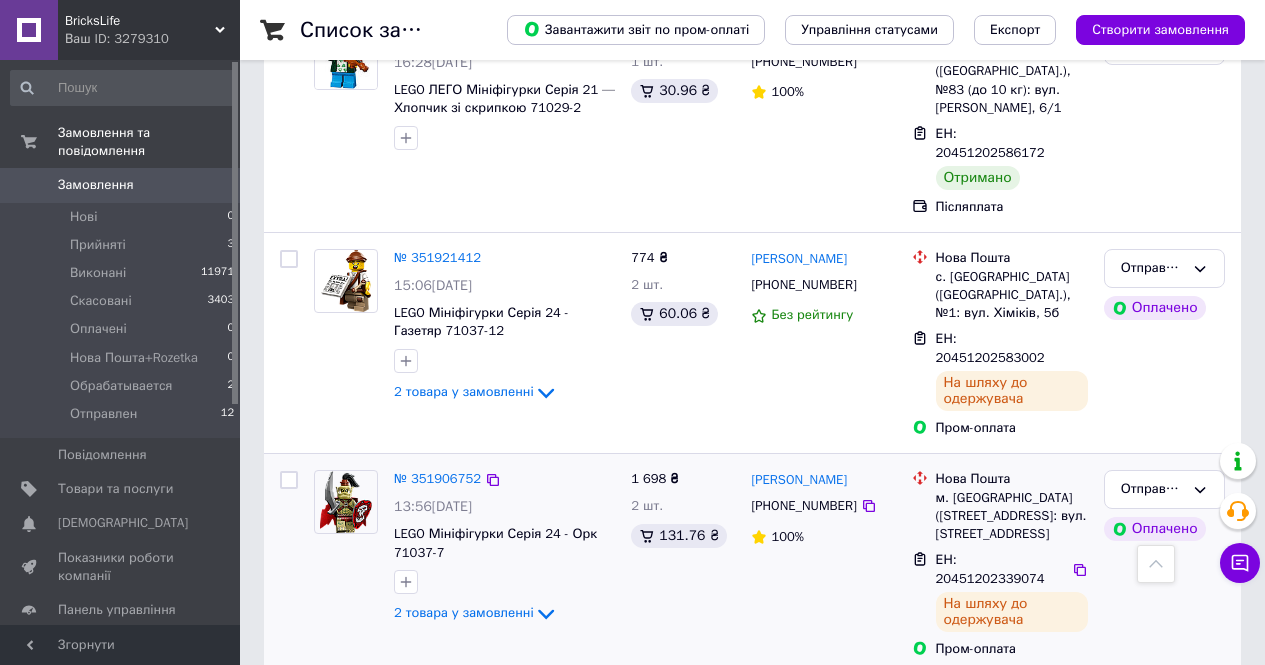 scroll, scrollTop: 333, scrollLeft: 0, axis: vertical 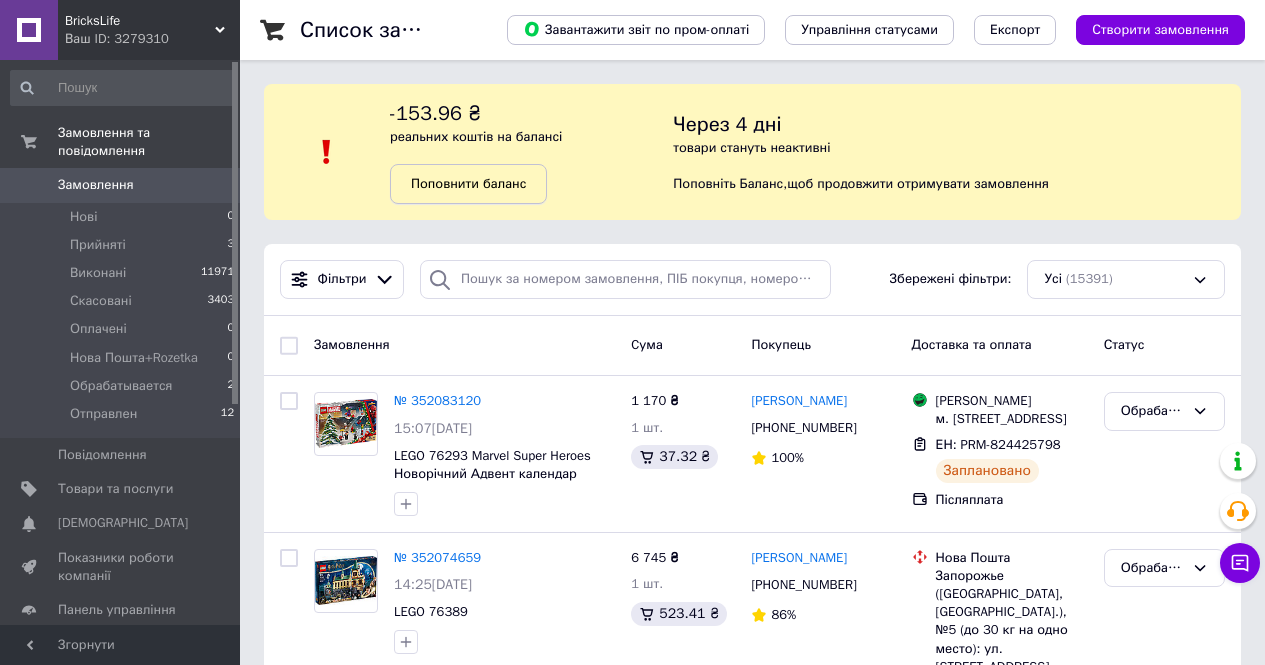 click on "Поповнити баланс" at bounding box center (468, 183) 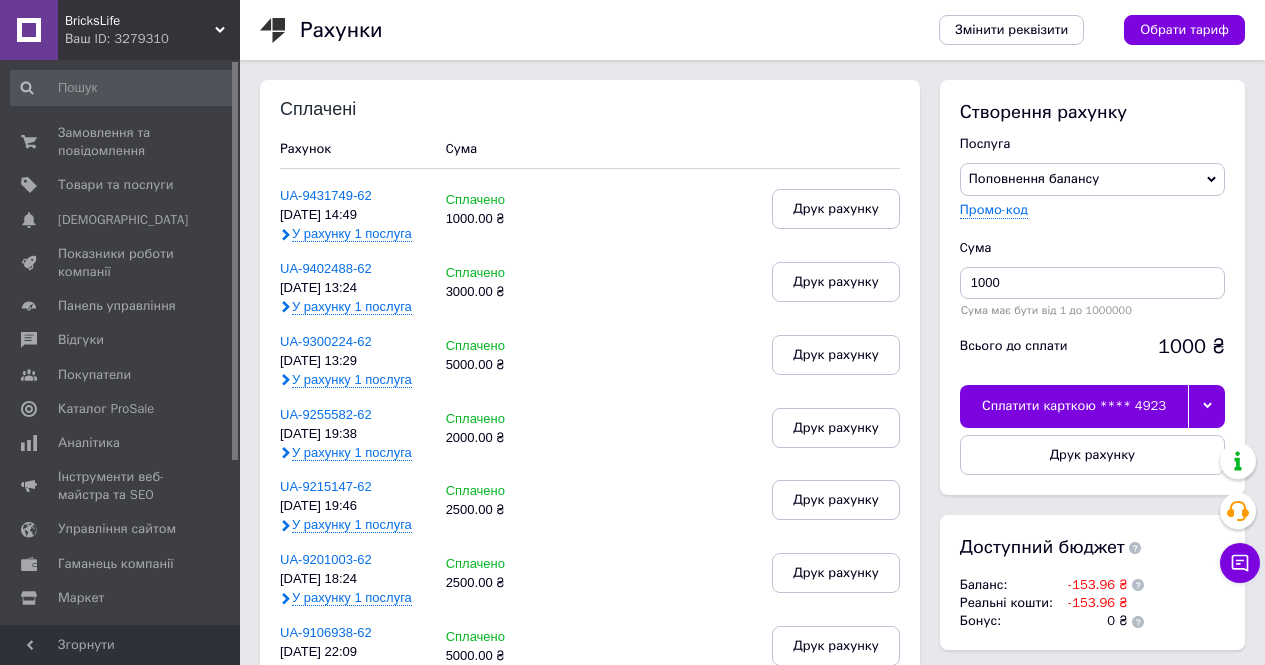 click at bounding box center [1206, 406] 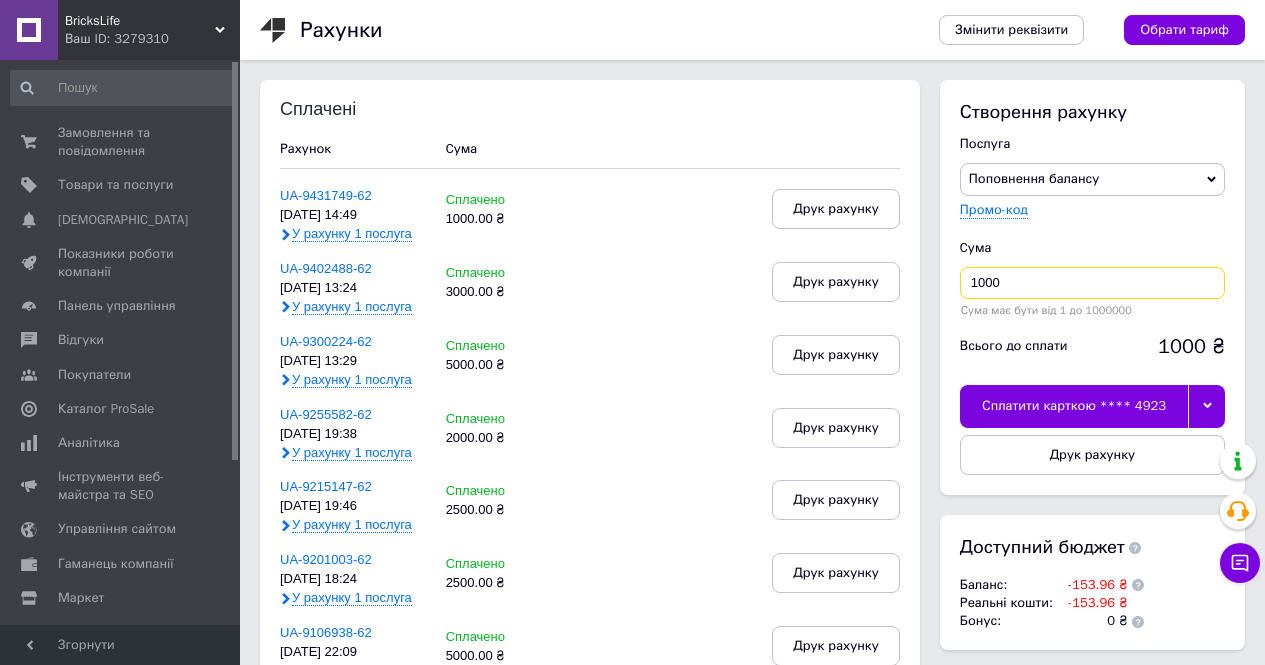click on "1000" at bounding box center (1092, 283) 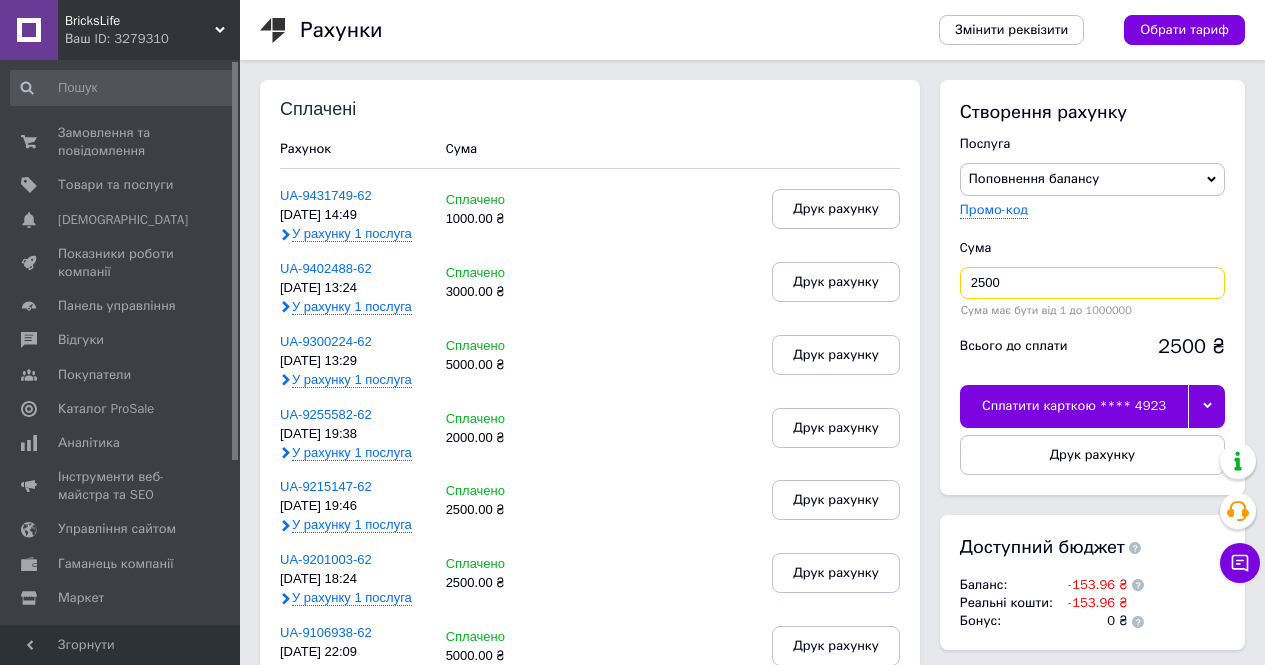type on "2500" 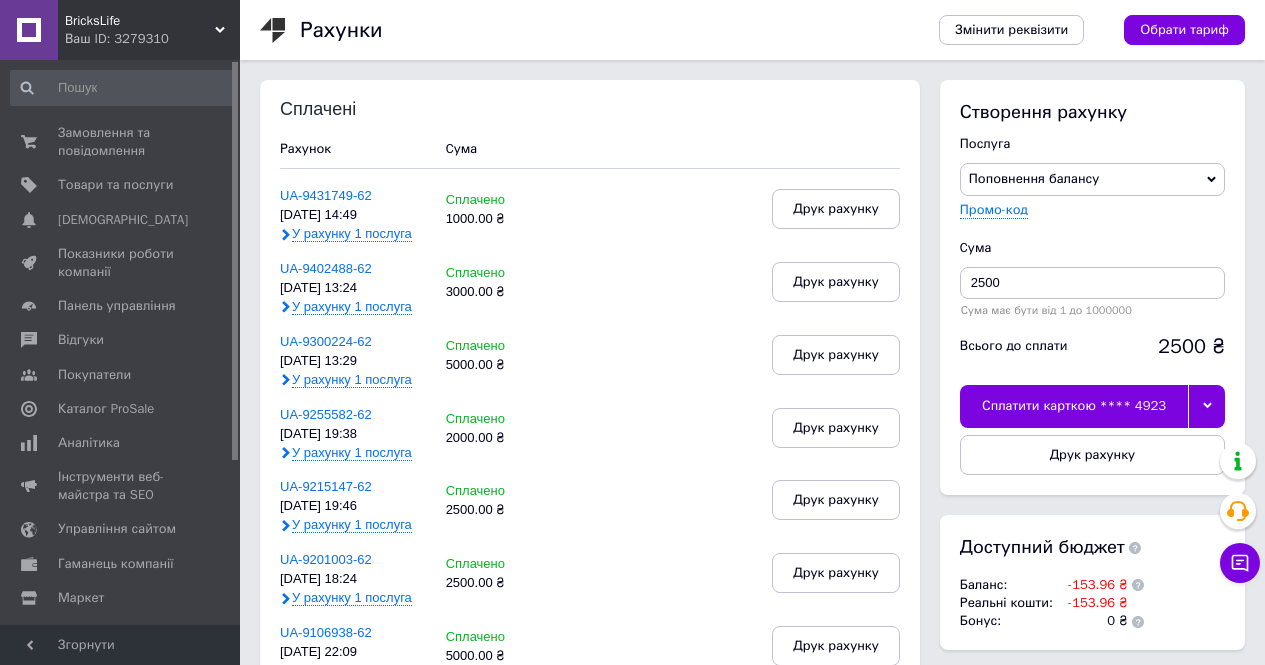 click at bounding box center [1206, 406] 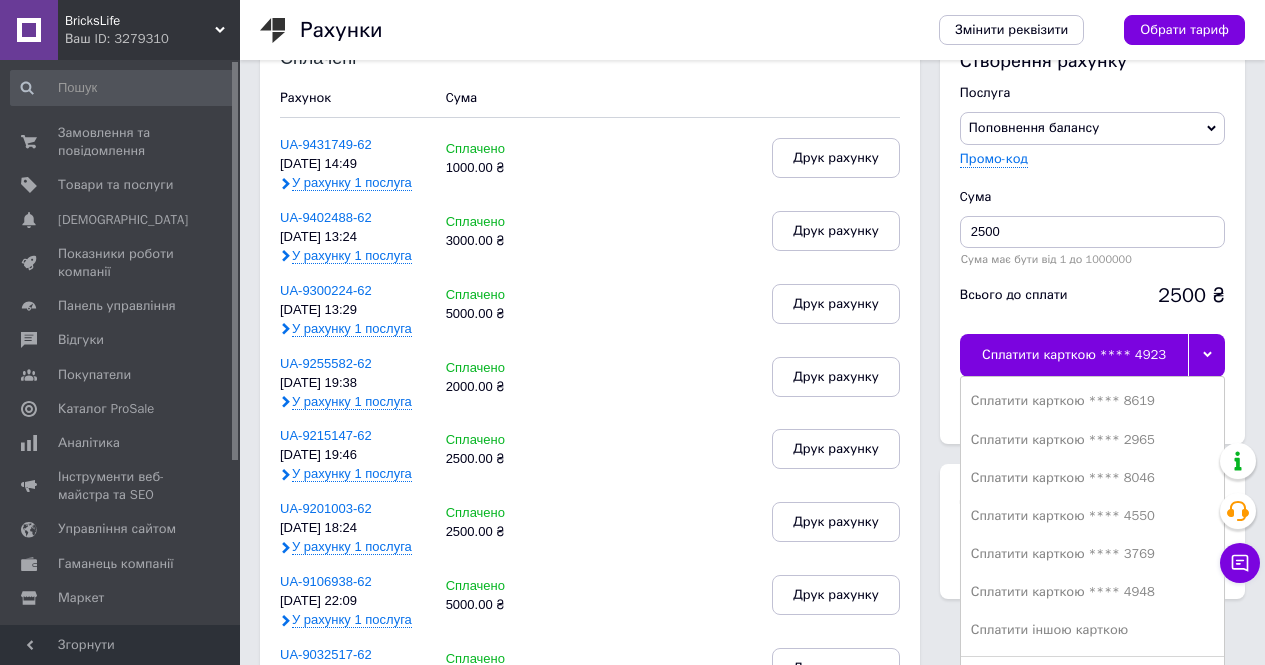 scroll, scrollTop: 167, scrollLeft: 0, axis: vertical 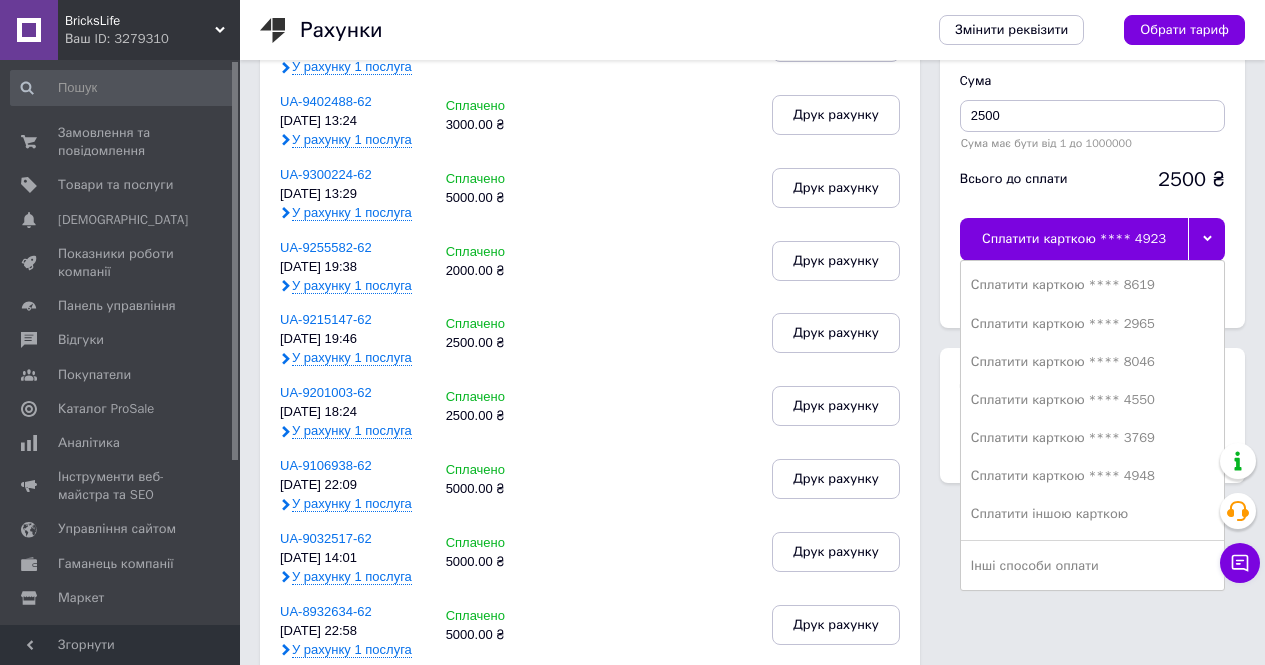 click on "Сплатити карткою  **** 4550" at bounding box center [1092, 400] 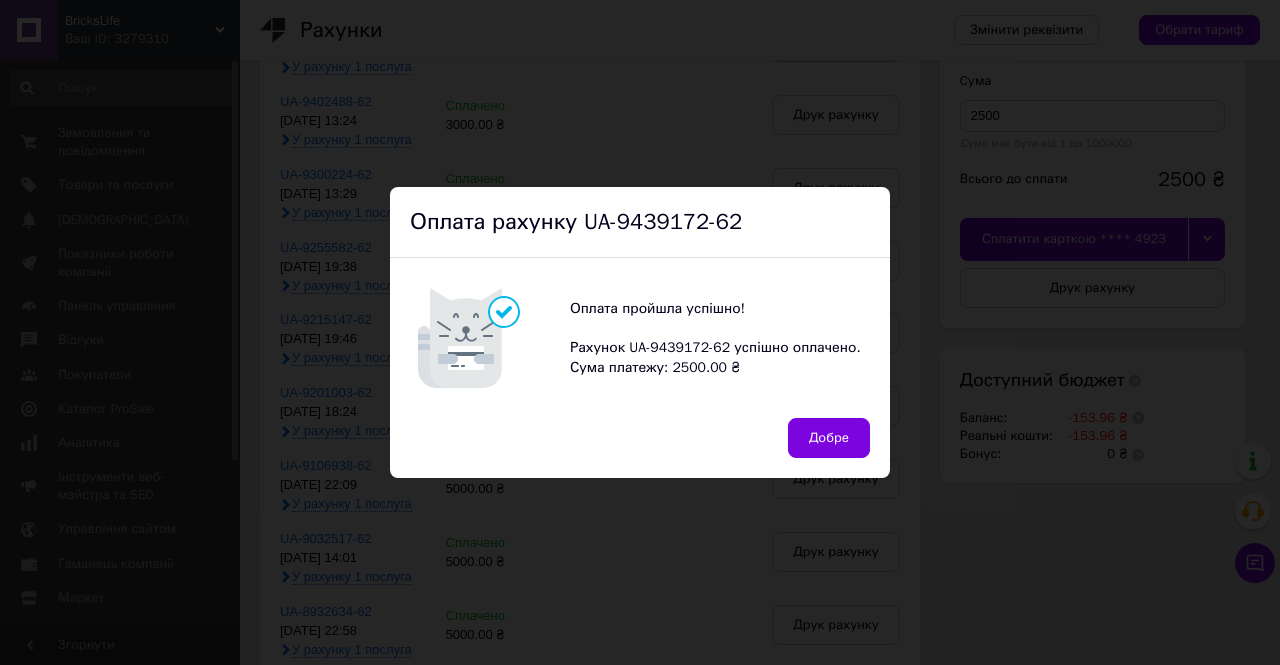 click on "Добре" at bounding box center [829, 438] 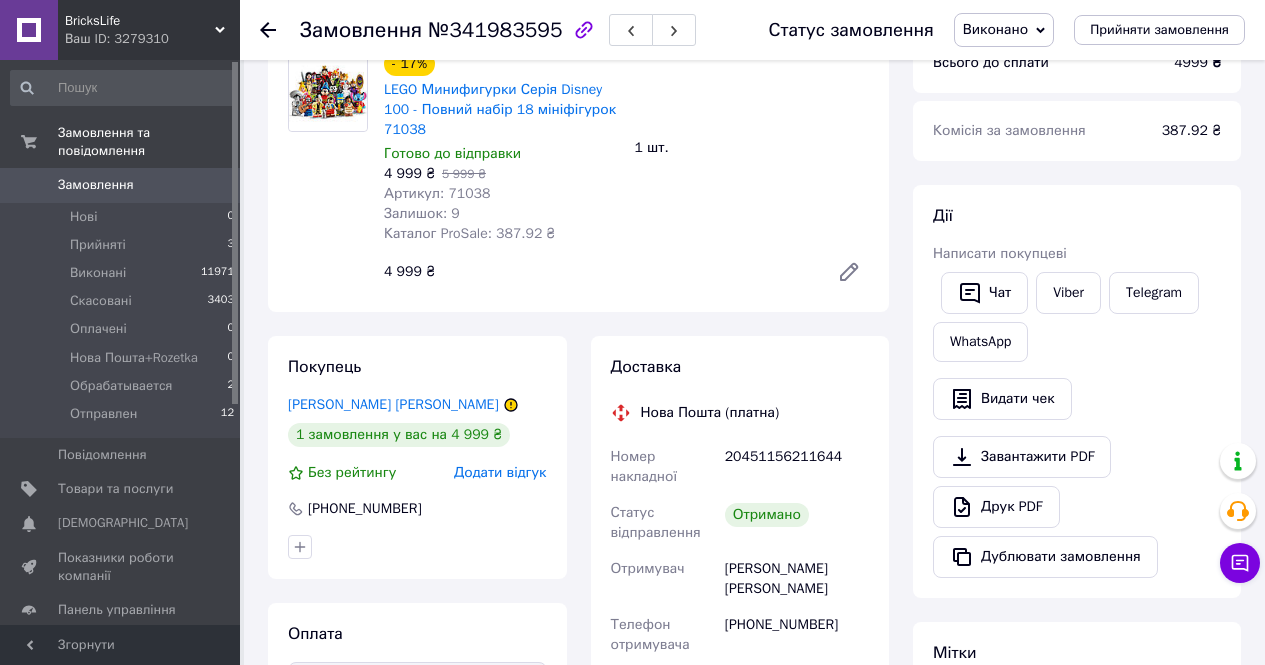 scroll, scrollTop: 167, scrollLeft: 0, axis: vertical 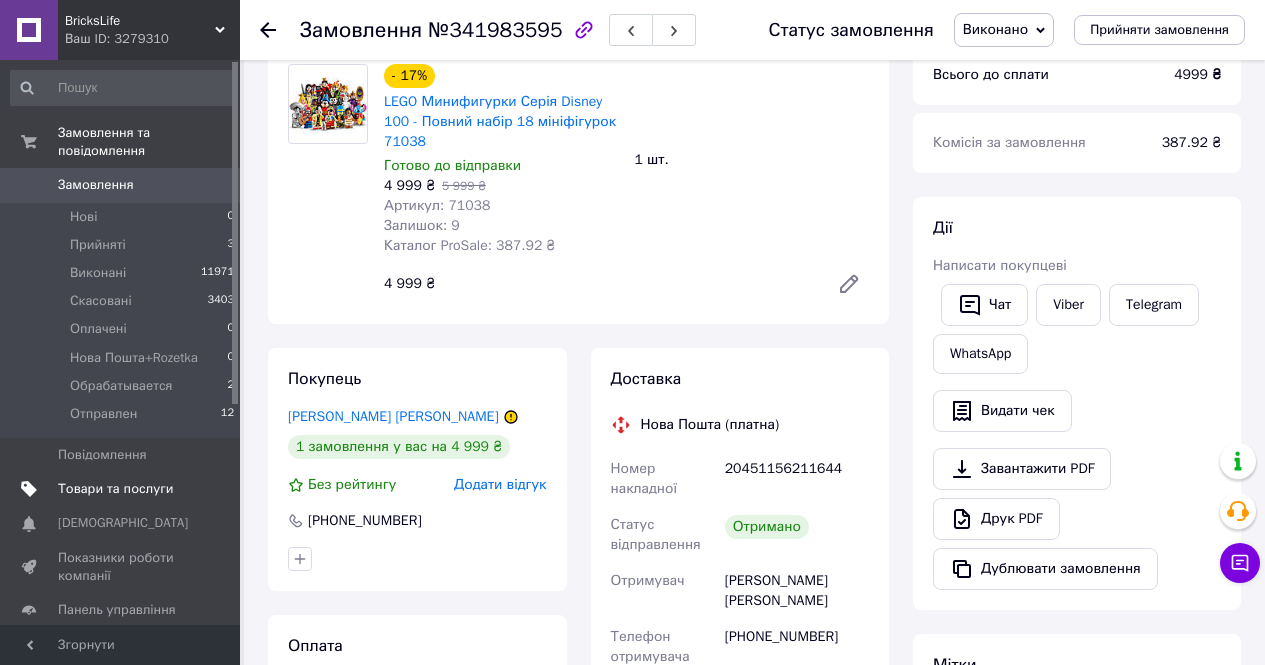 click on "Товари та послуги" at bounding box center [115, 489] 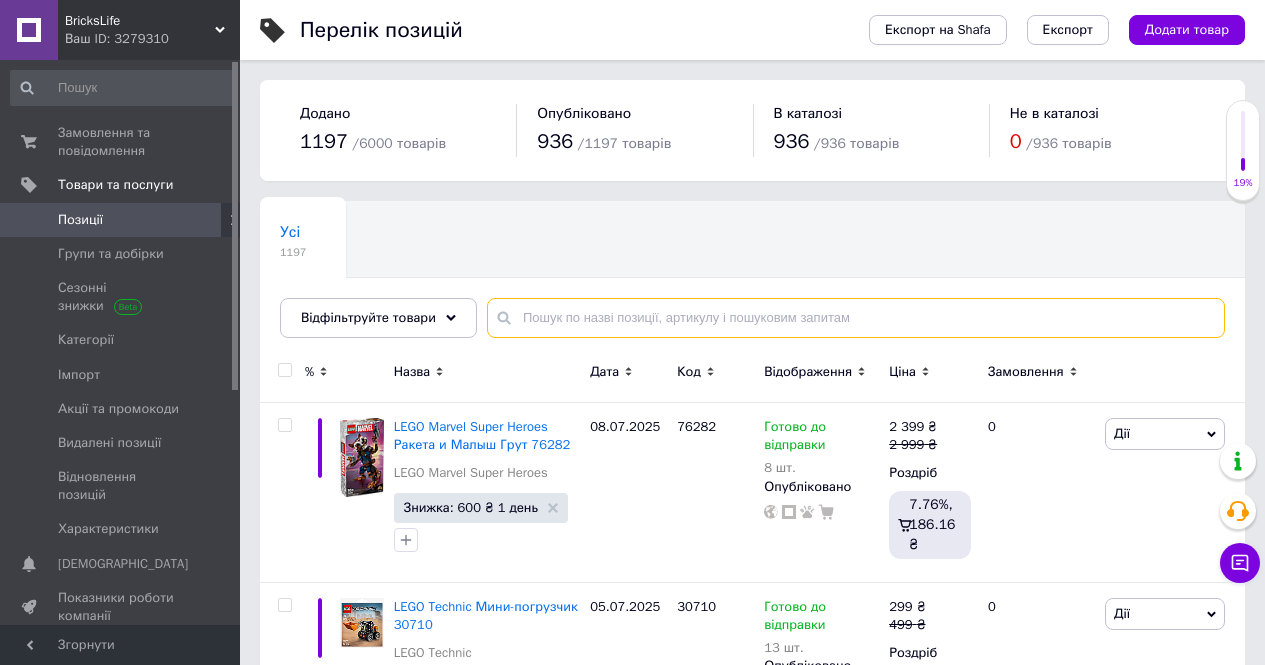 click at bounding box center (856, 318) 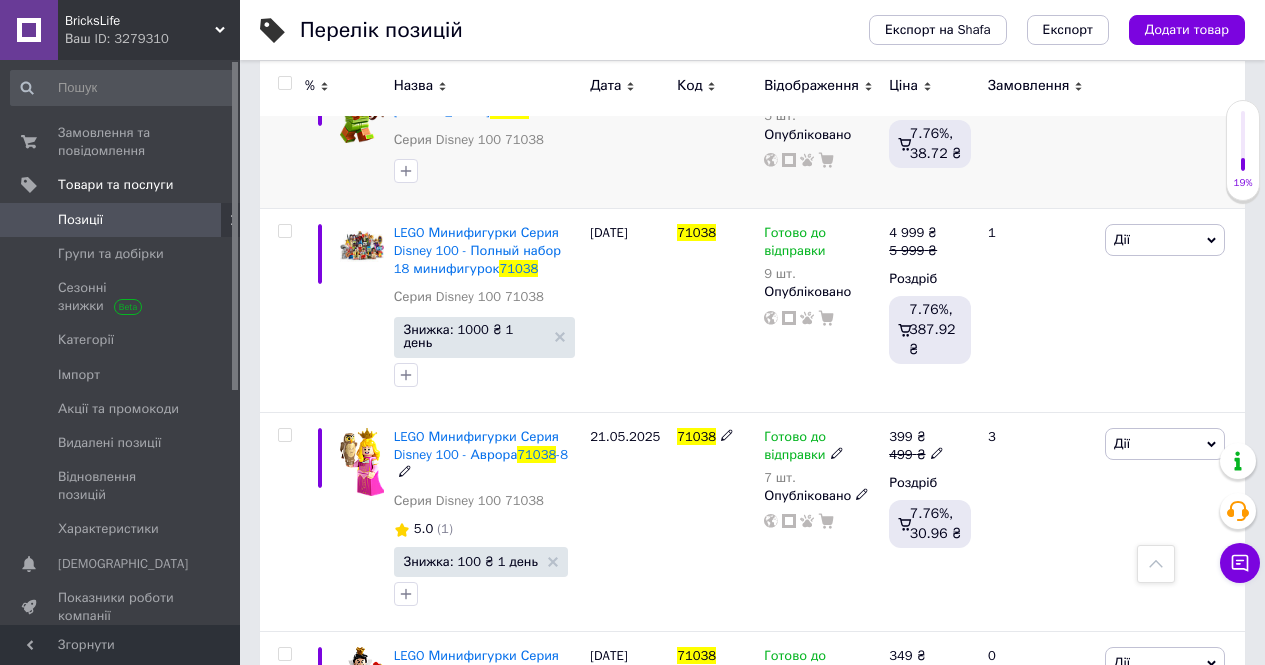 scroll, scrollTop: 1000, scrollLeft: 0, axis: vertical 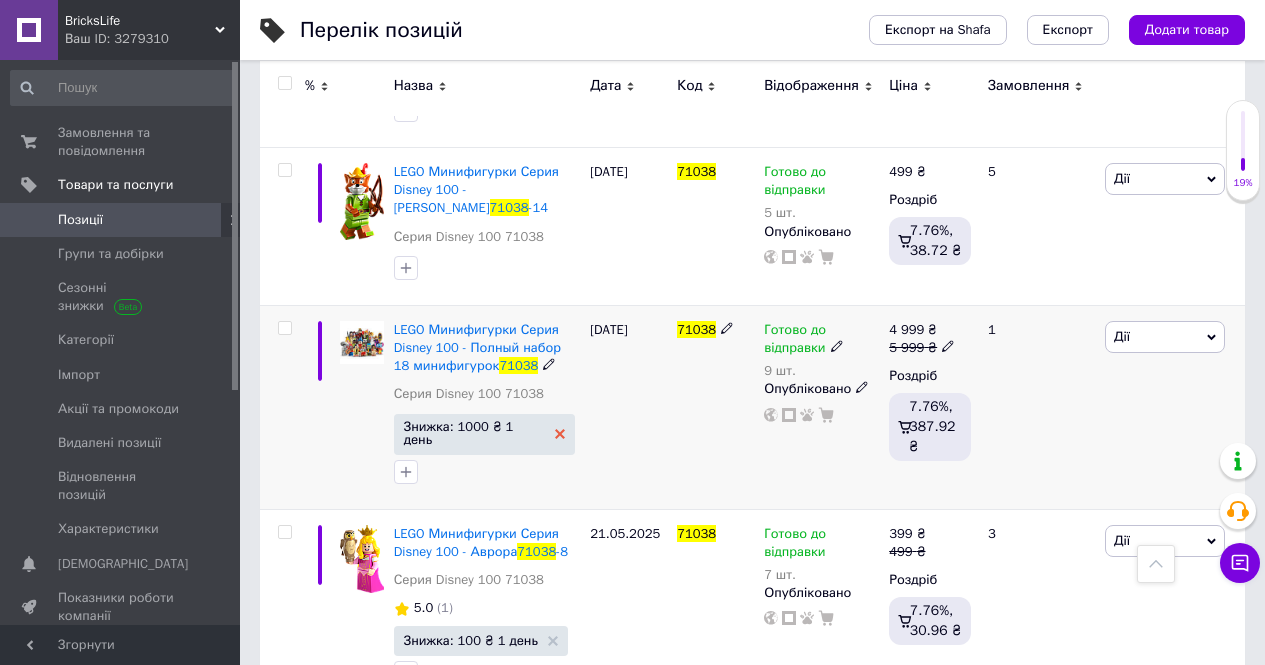 type on "71038" 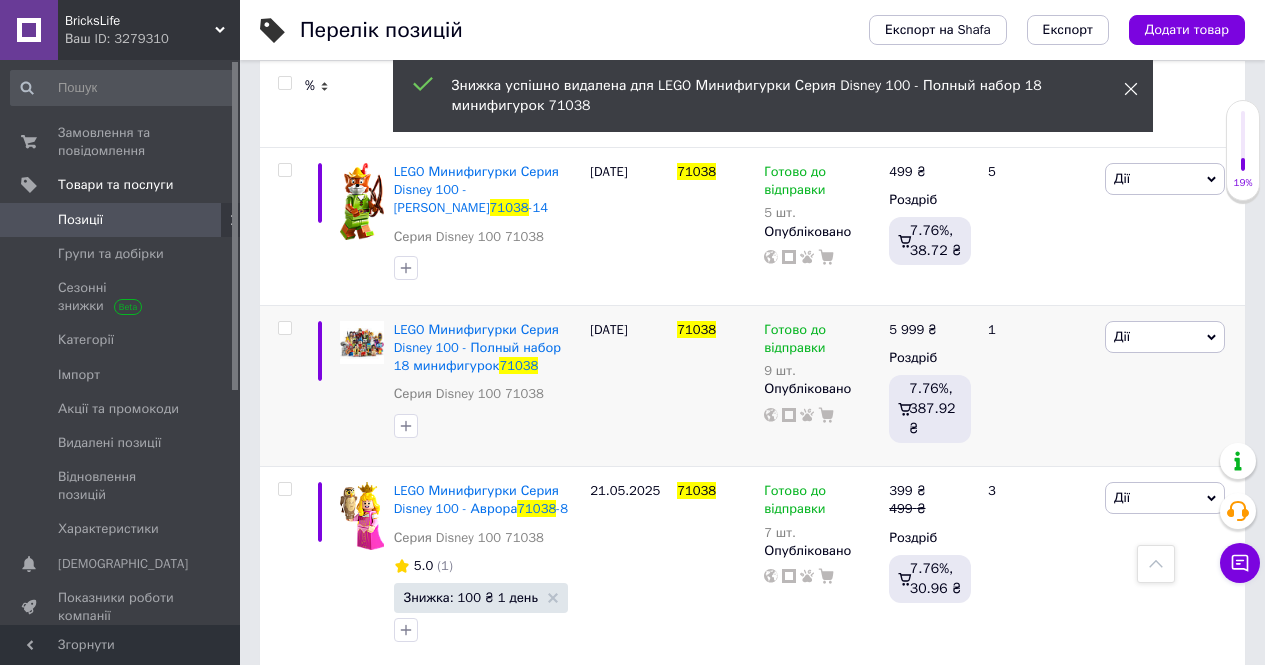 click 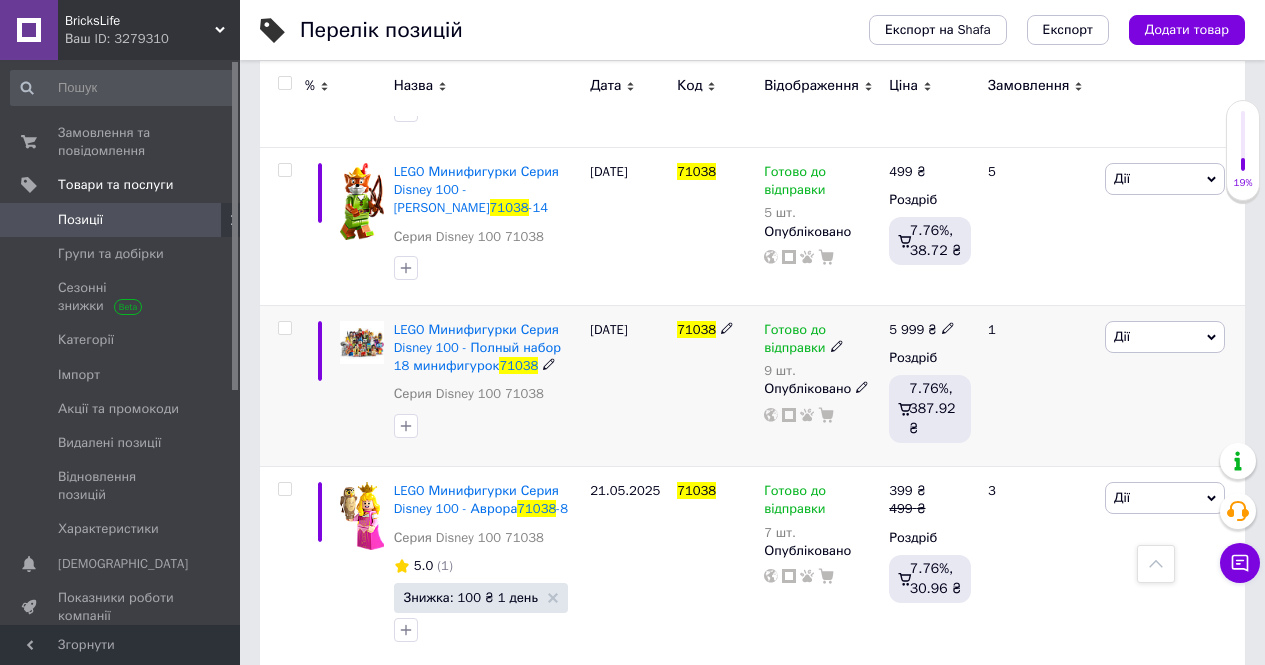 click on "5 999" at bounding box center [906, 329] 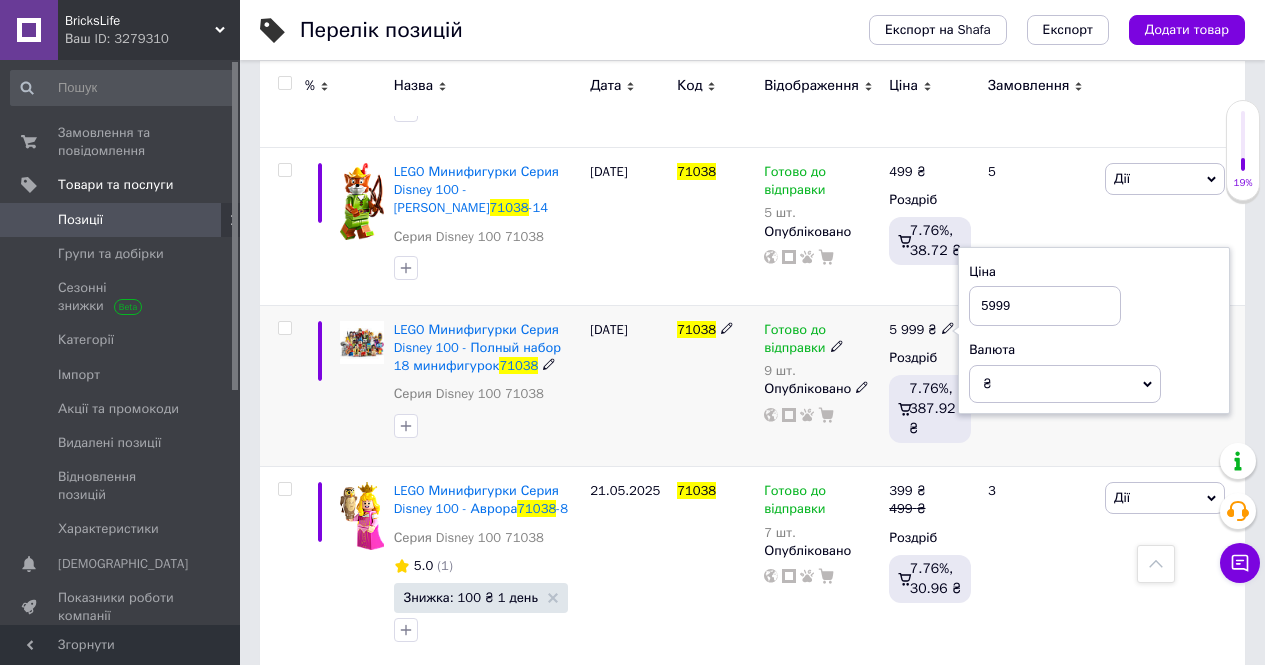 click on "5999" at bounding box center (1045, 306) 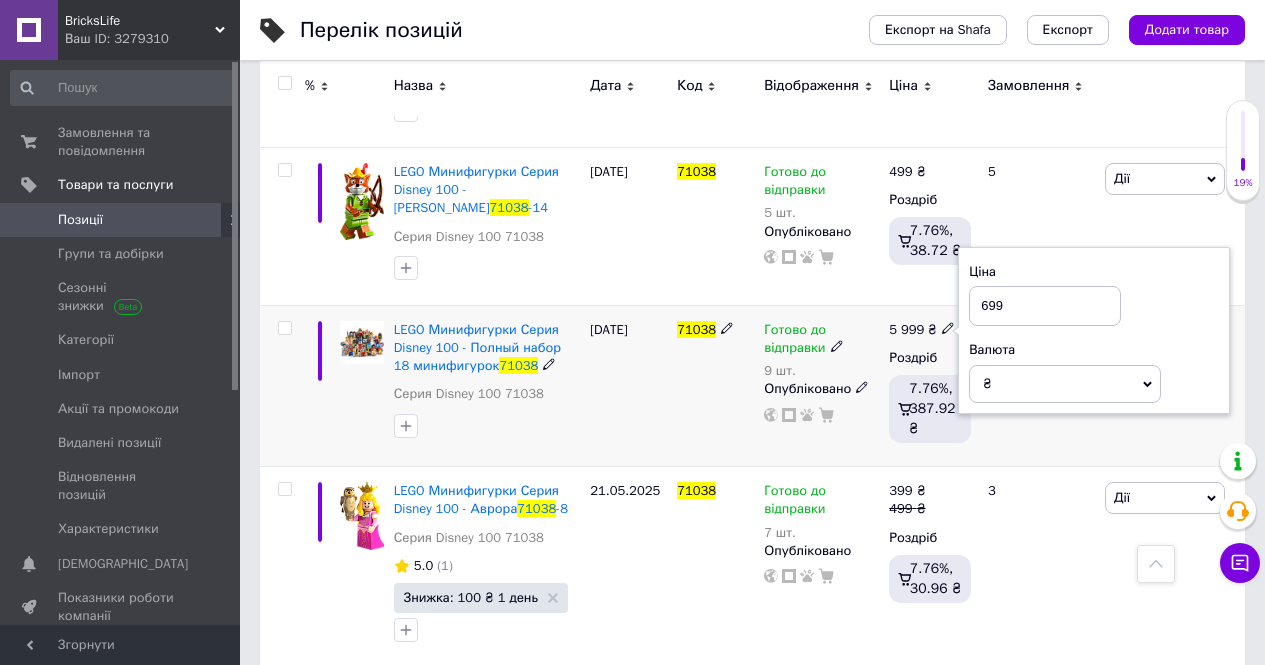 type on "6999" 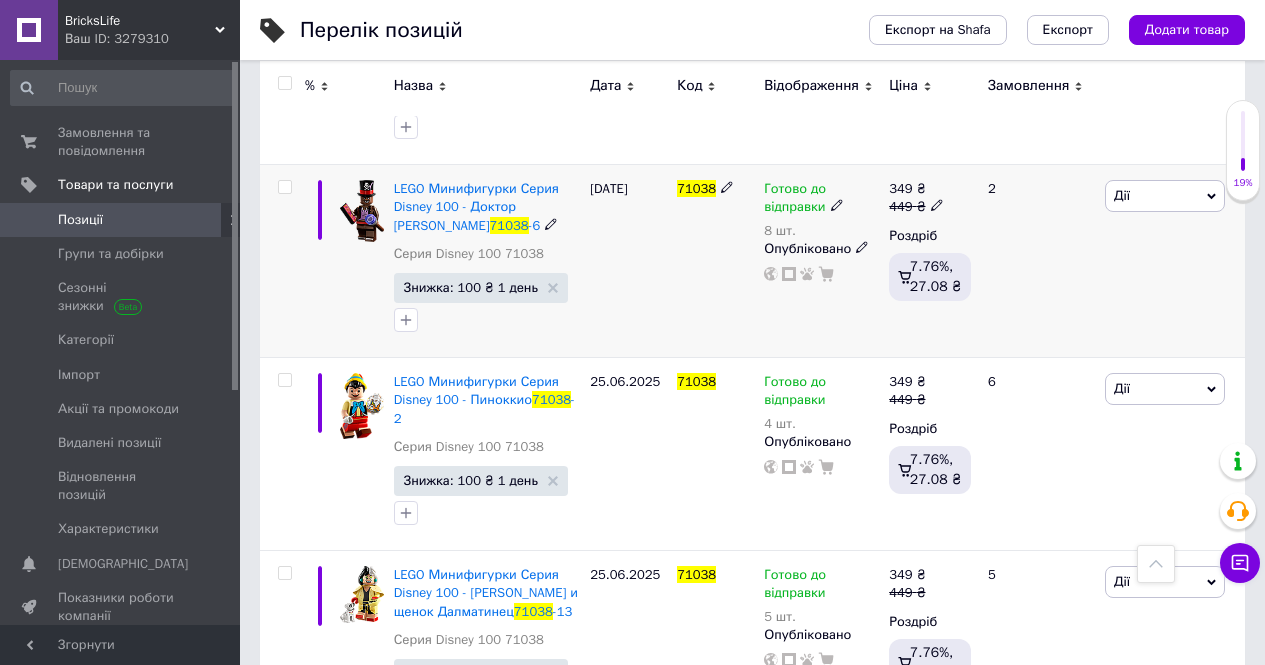 scroll, scrollTop: 3368, scrollLeft: 0, axis: vertical 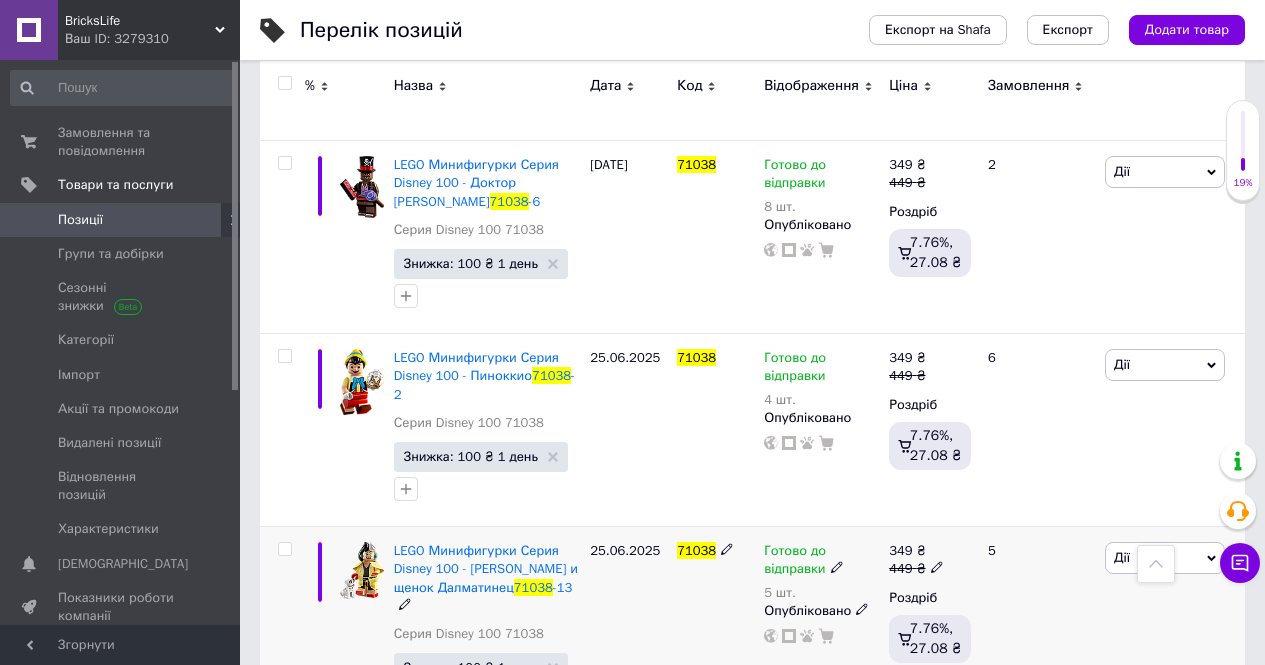 click on "349" at bounding box center (900, 550) 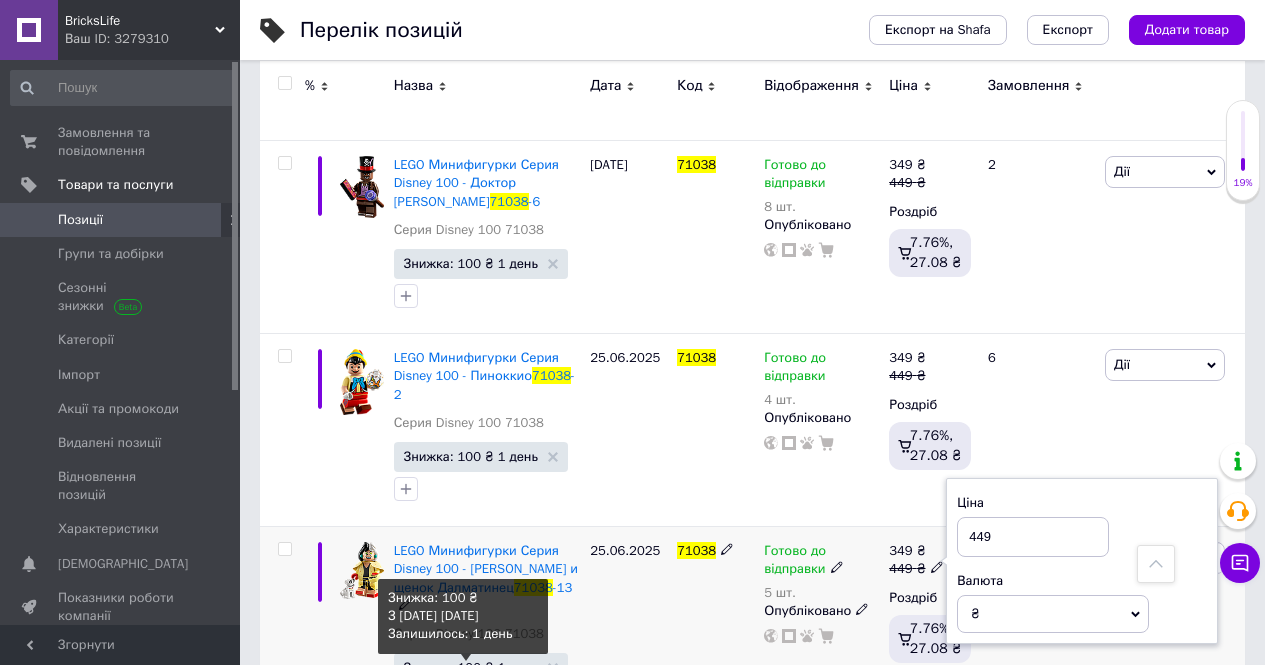click on "Знижка: 100 ₴ 1 день" at bounding box center [471, 667] 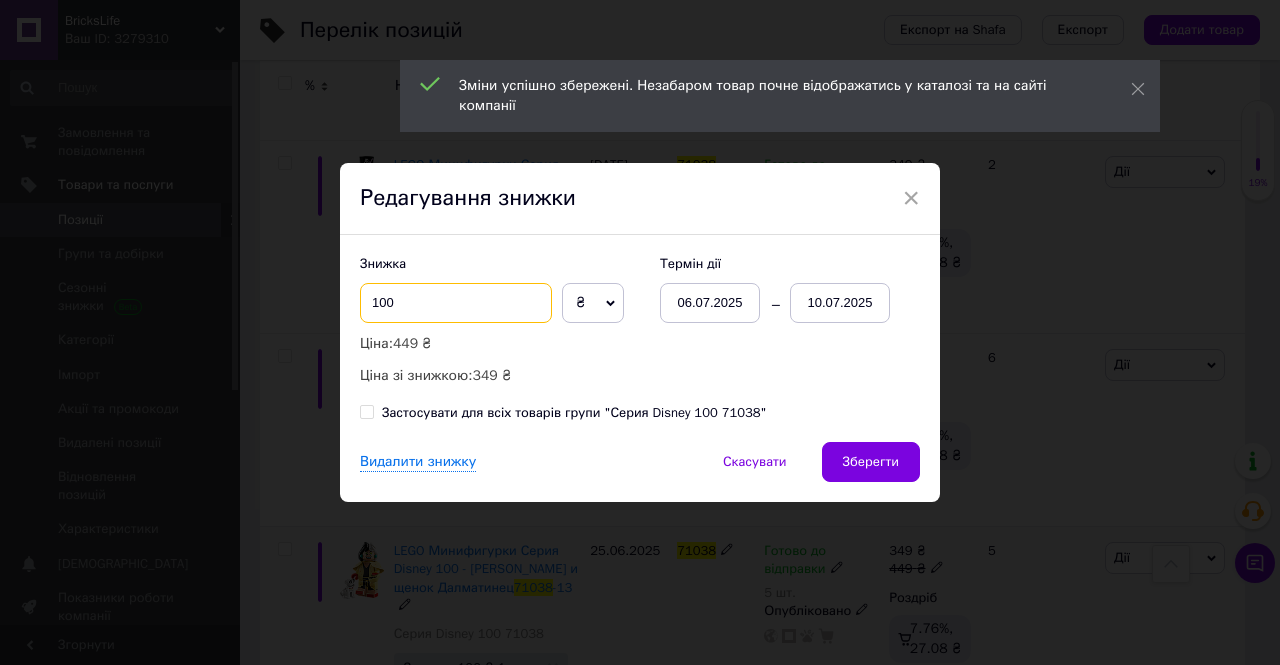 click on "100" at bounding box center (456, 303) 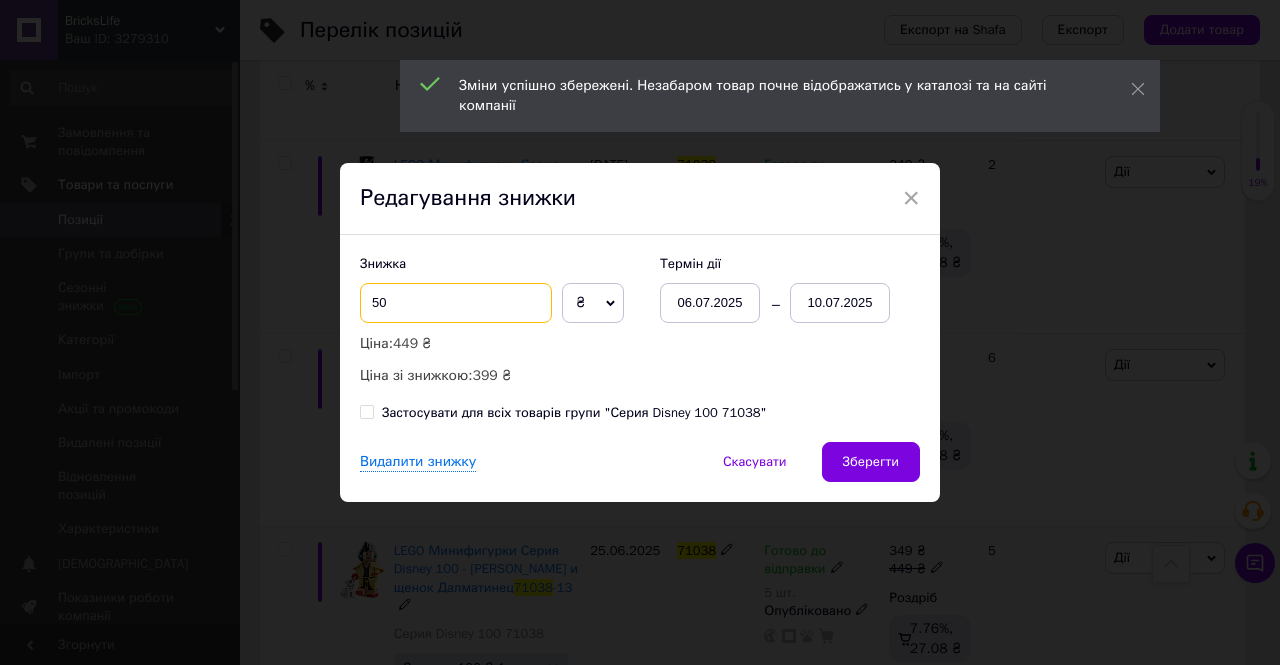 type on "50" 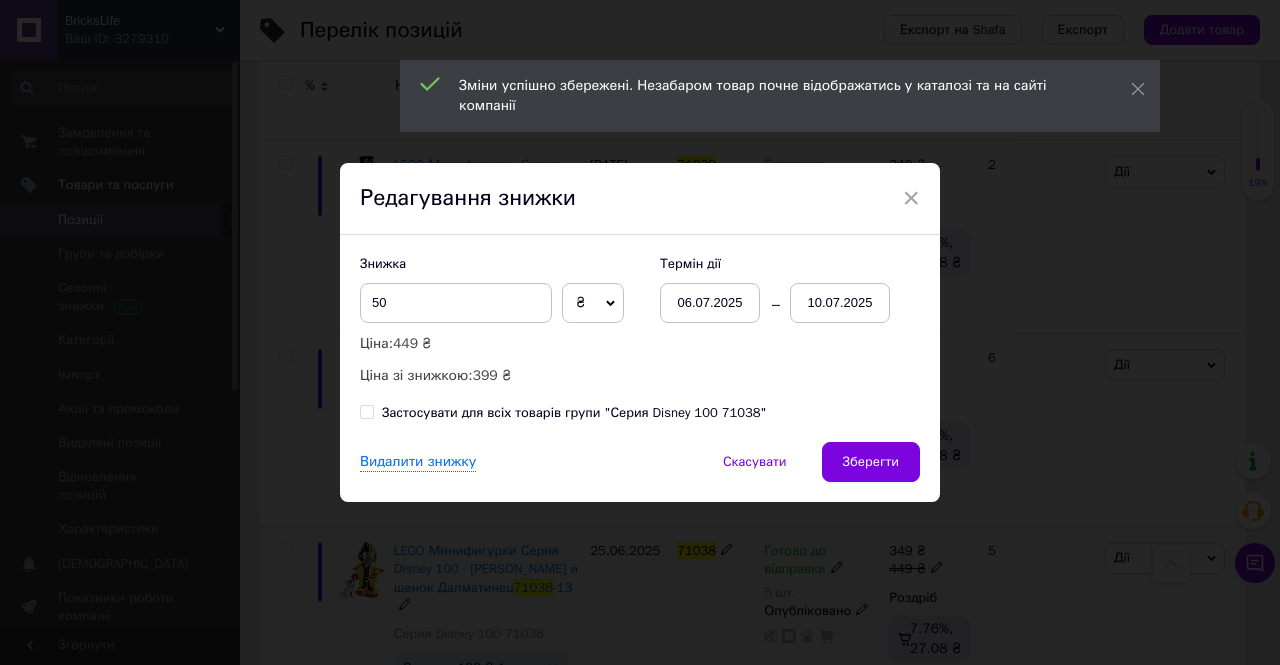 click on "Зберегти" at bounding box center (871, 462) 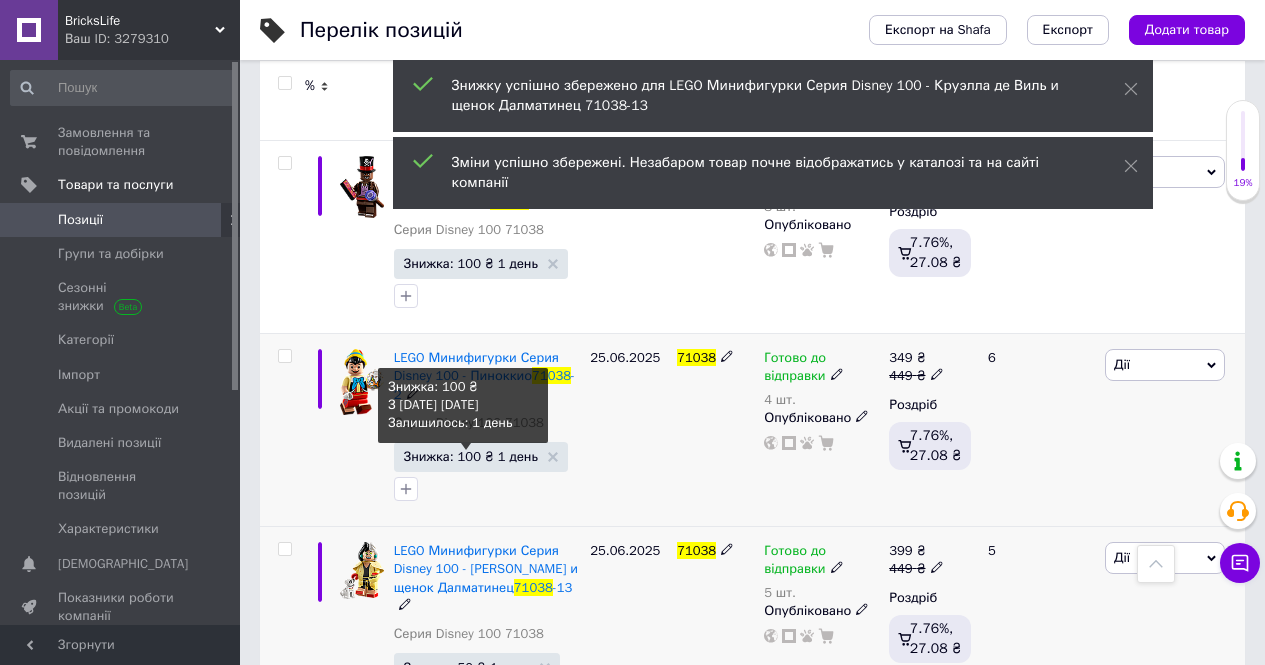 click on "Знижка: 100 ₴ 1 день" at bounding box center (471, 456) 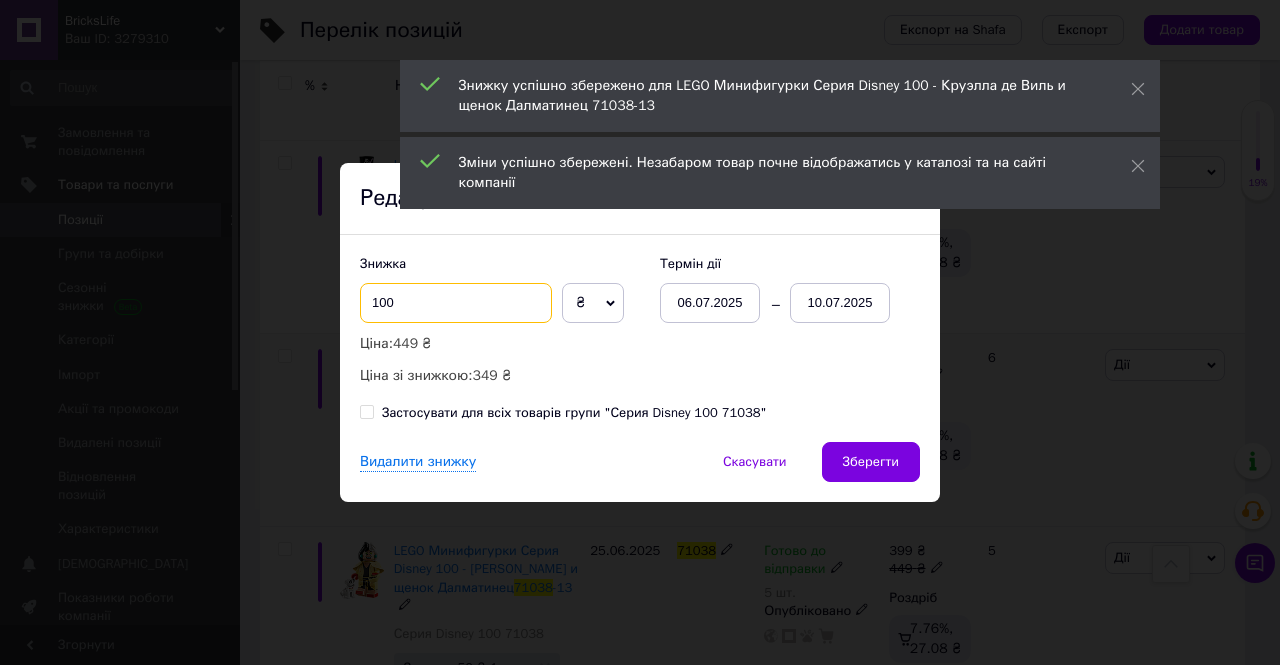 click on "100" at bounding box center (456, 303) 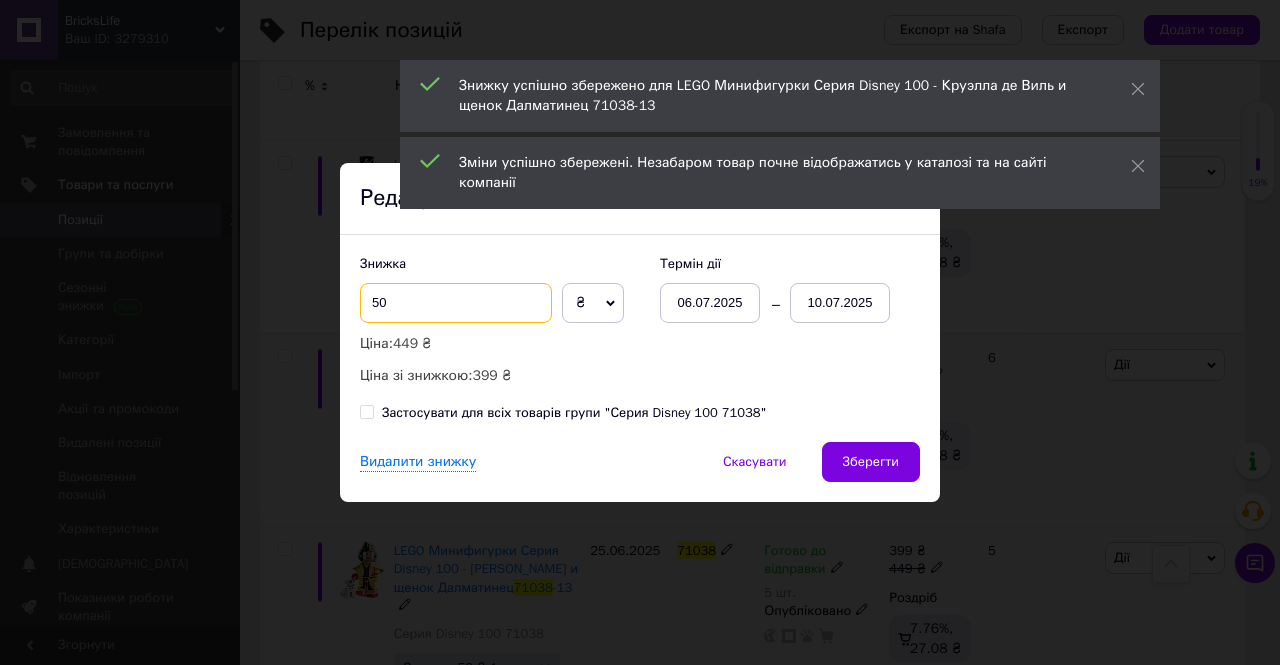 type on "50" 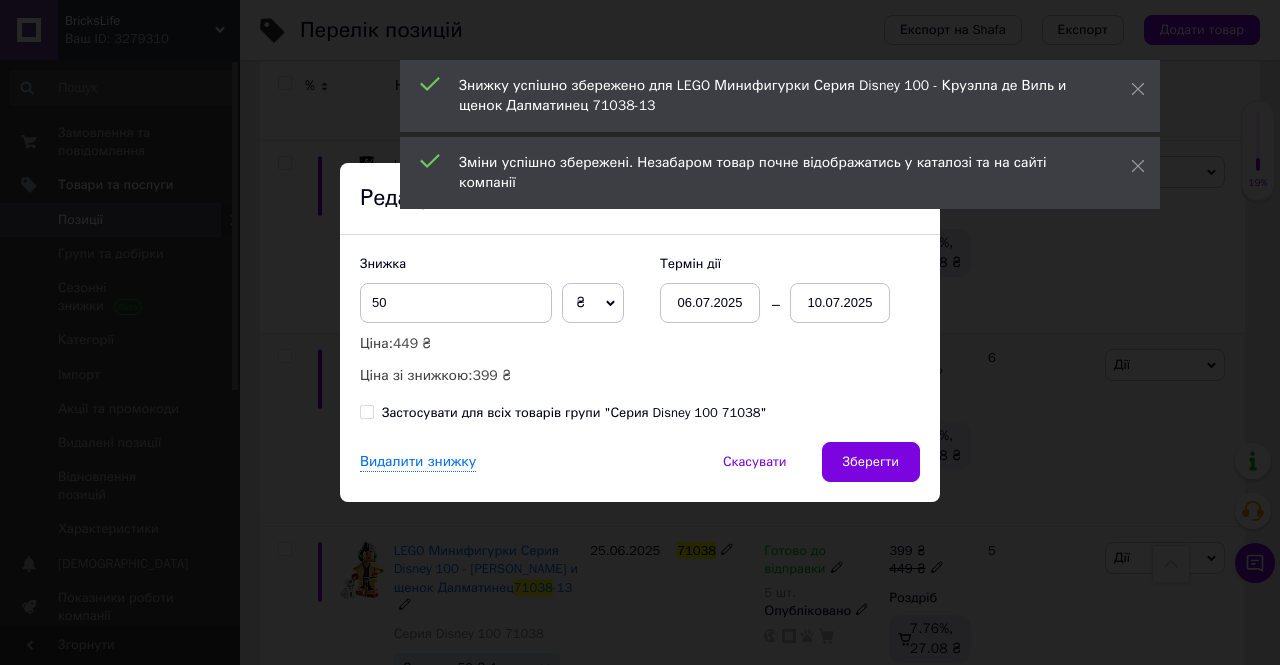 click on "Зберегти" at bounding box center (871, 462) 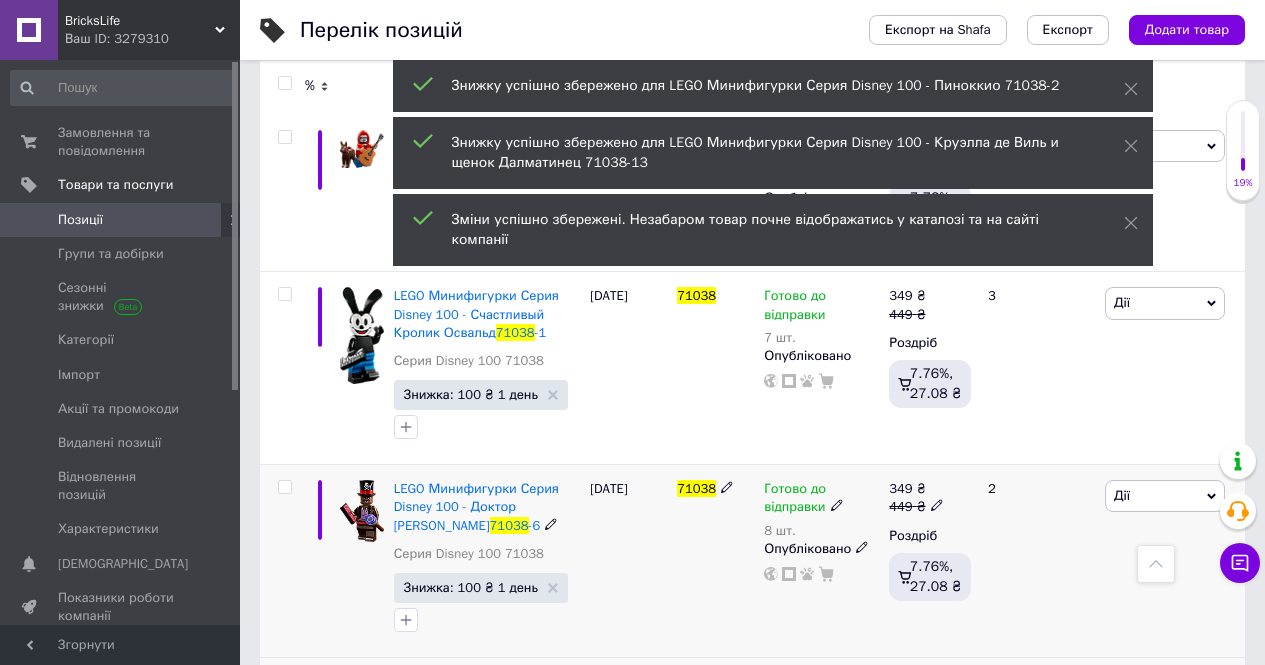 scroll, scrollTop: 3035, scrollLeft: 0, axis: vertical 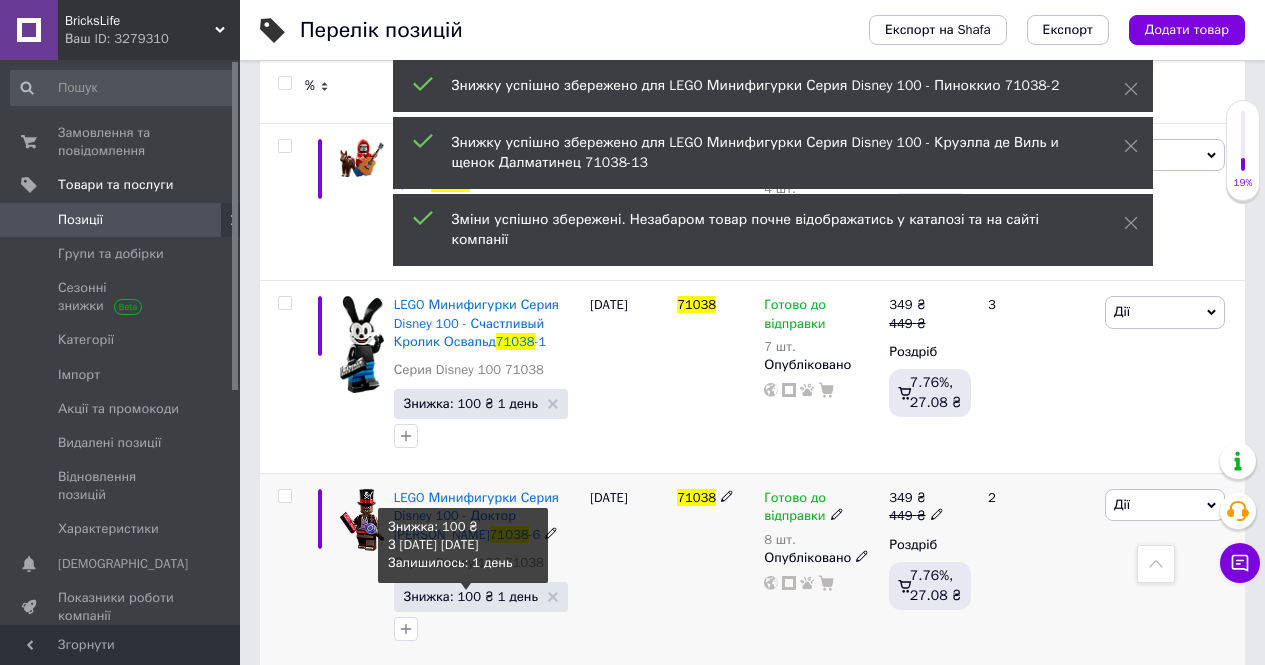 click on "Знижка: 100 ₴ 1 день" at bounding box center (471, 596) 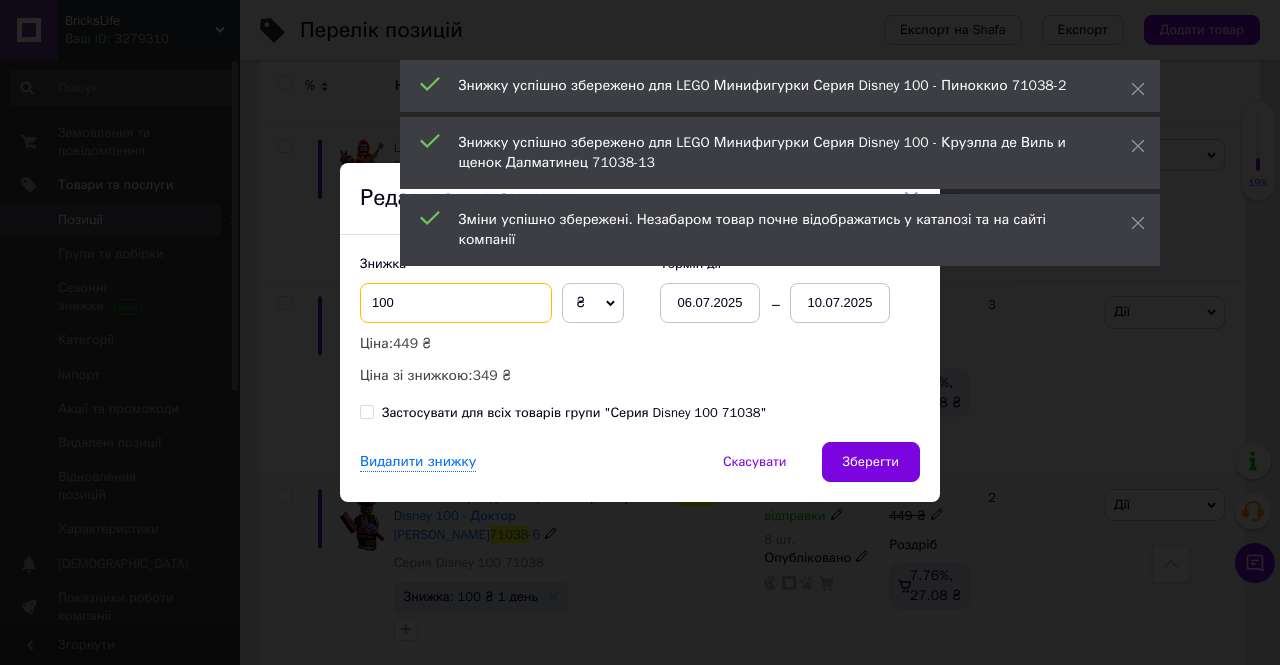 click on "100" at bounding box center [456, 303] 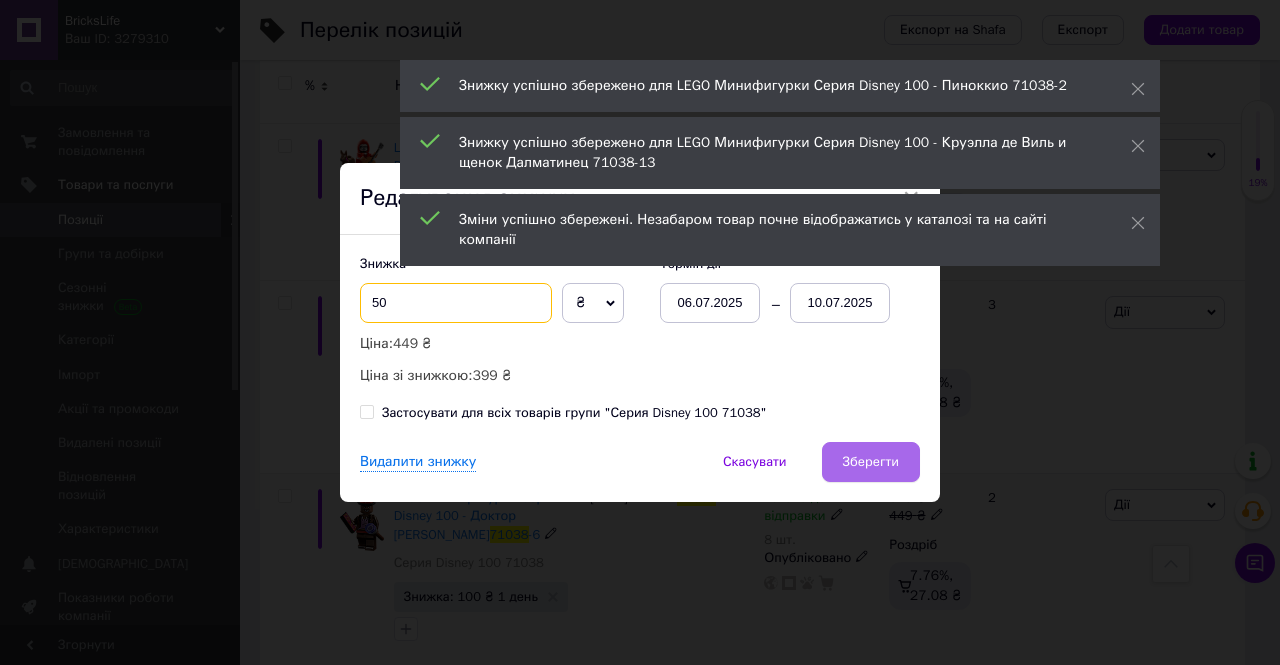 type on "50" 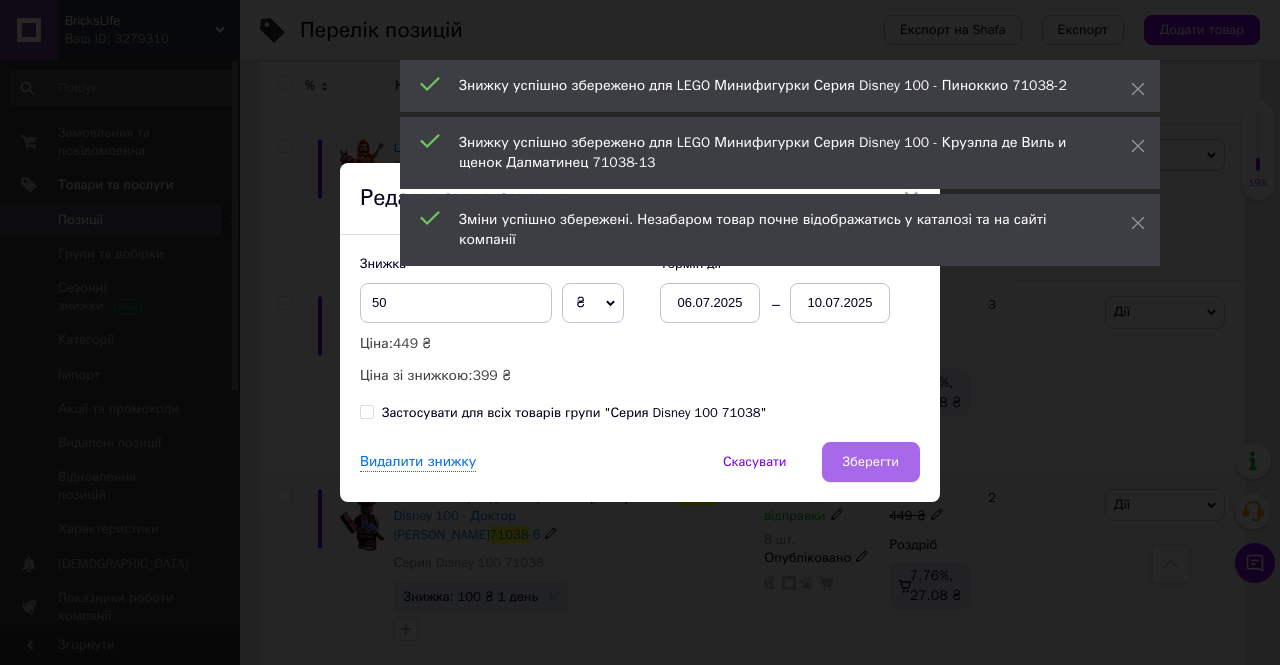 click on "Зберегти" at bounding box center (871, 462) 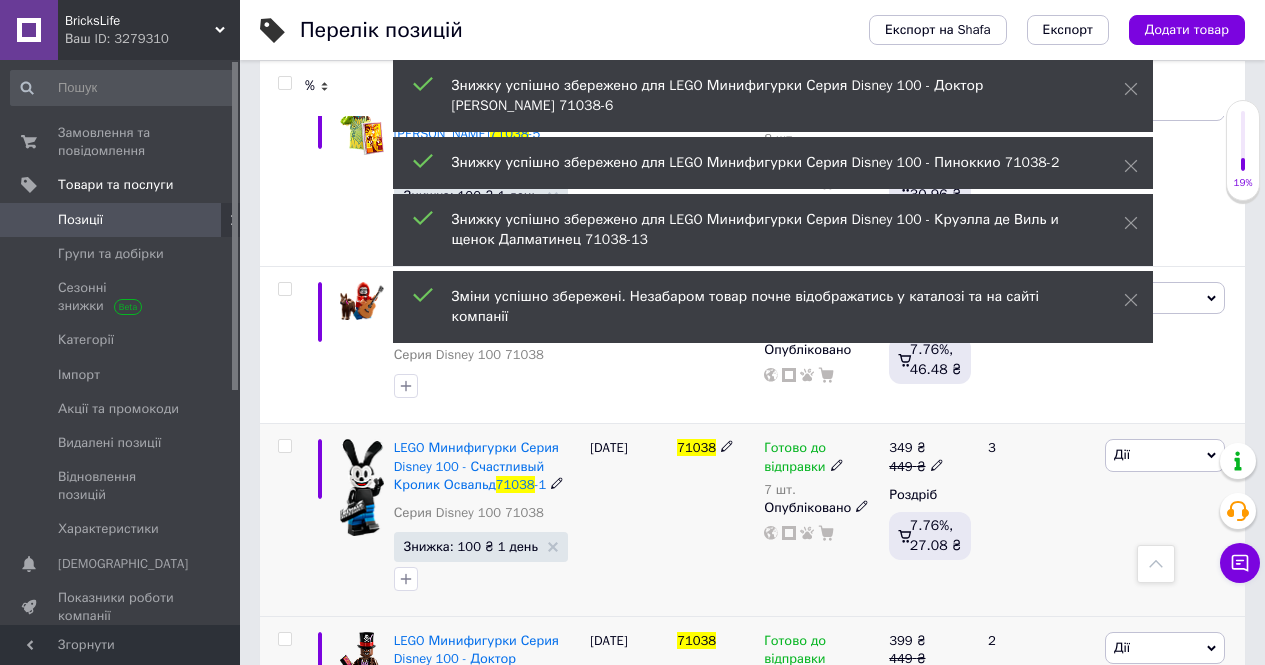 scroll, scrollTop: 2868, scrollLeft: 0, axis: vertical 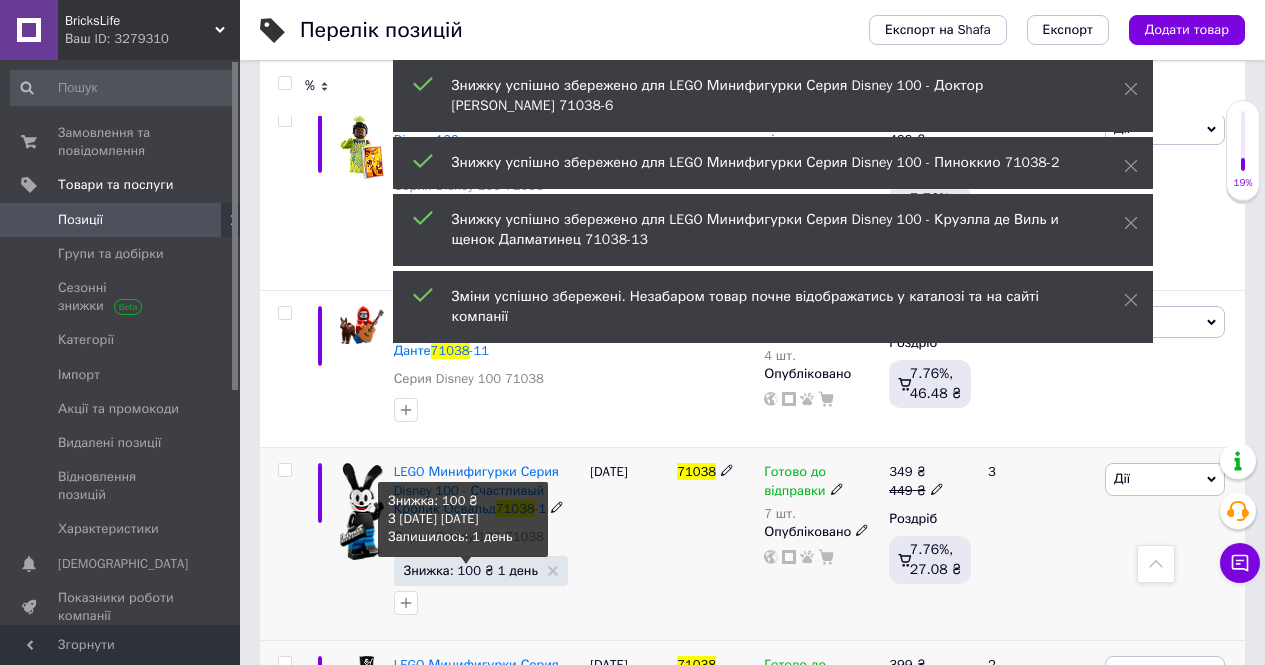 click on "Знижка: 100 ₴ 1 день" at bounding box center [471, 570] 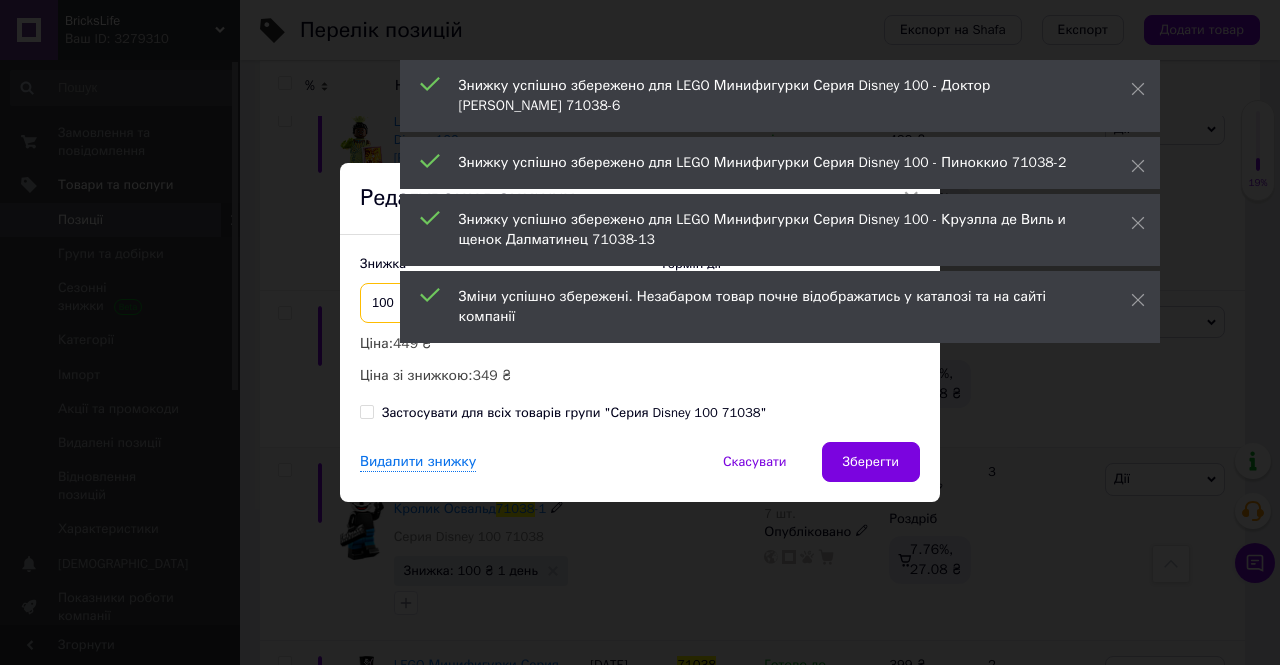 click on "100" at bounding box center (456, 303) 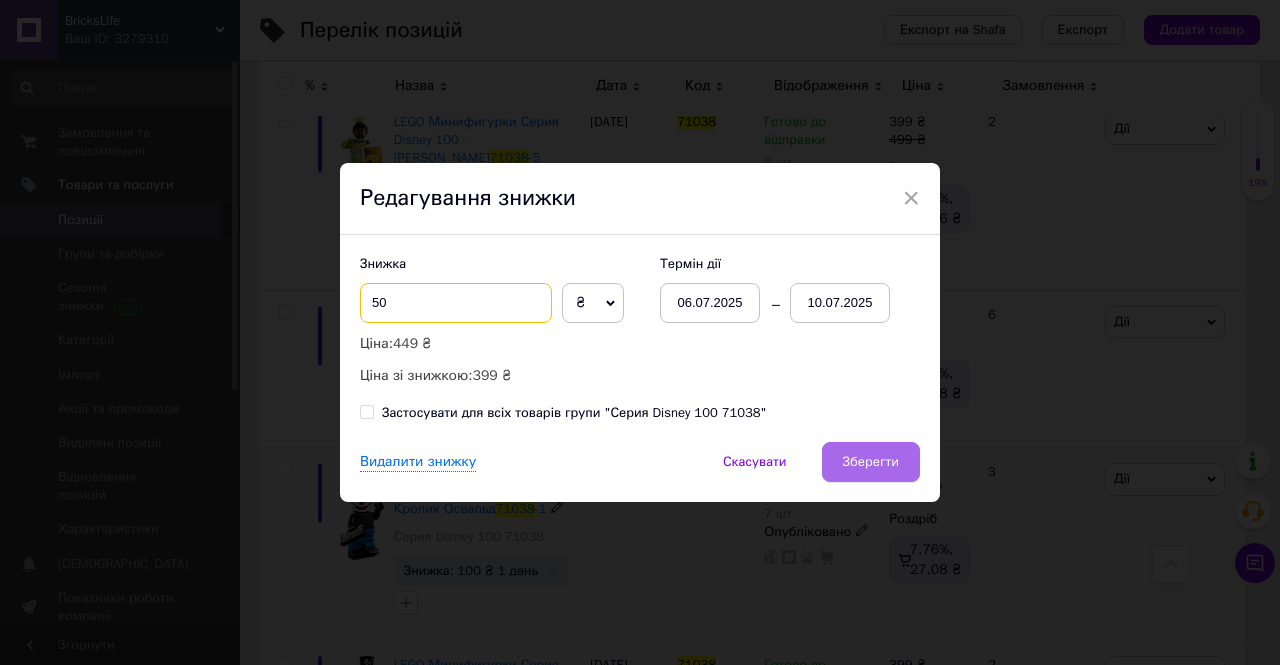 type on "50" 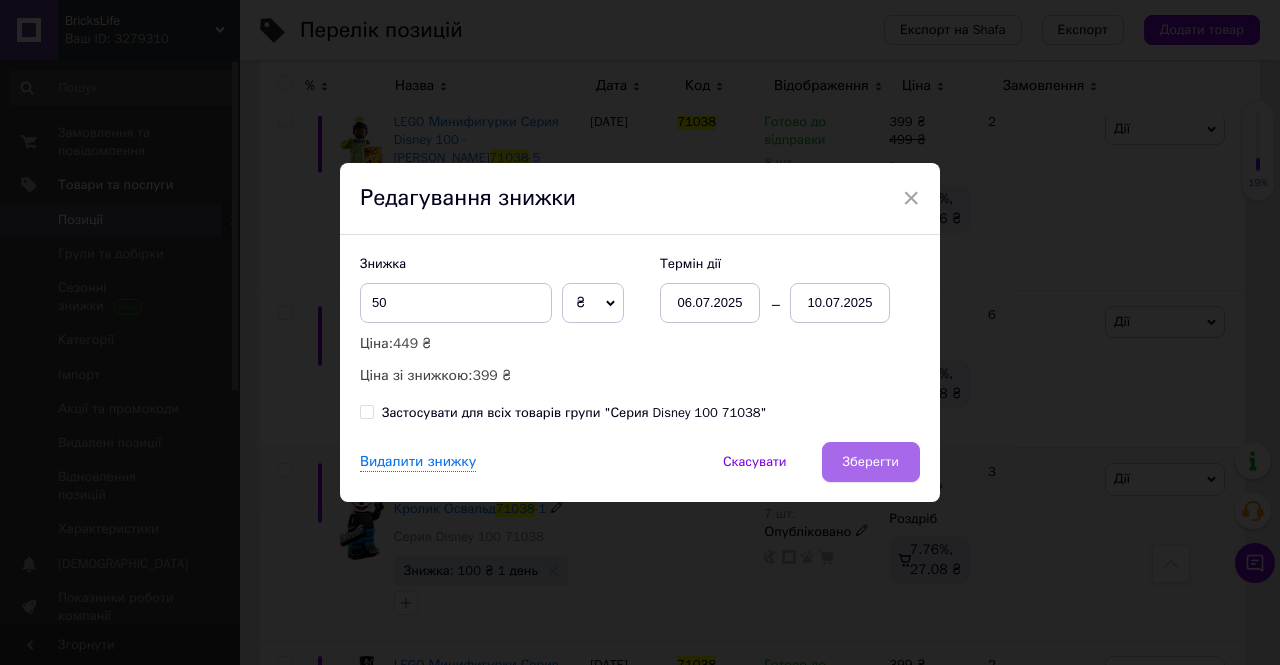 click on "Зберегти" at bounding box center (871, 462) 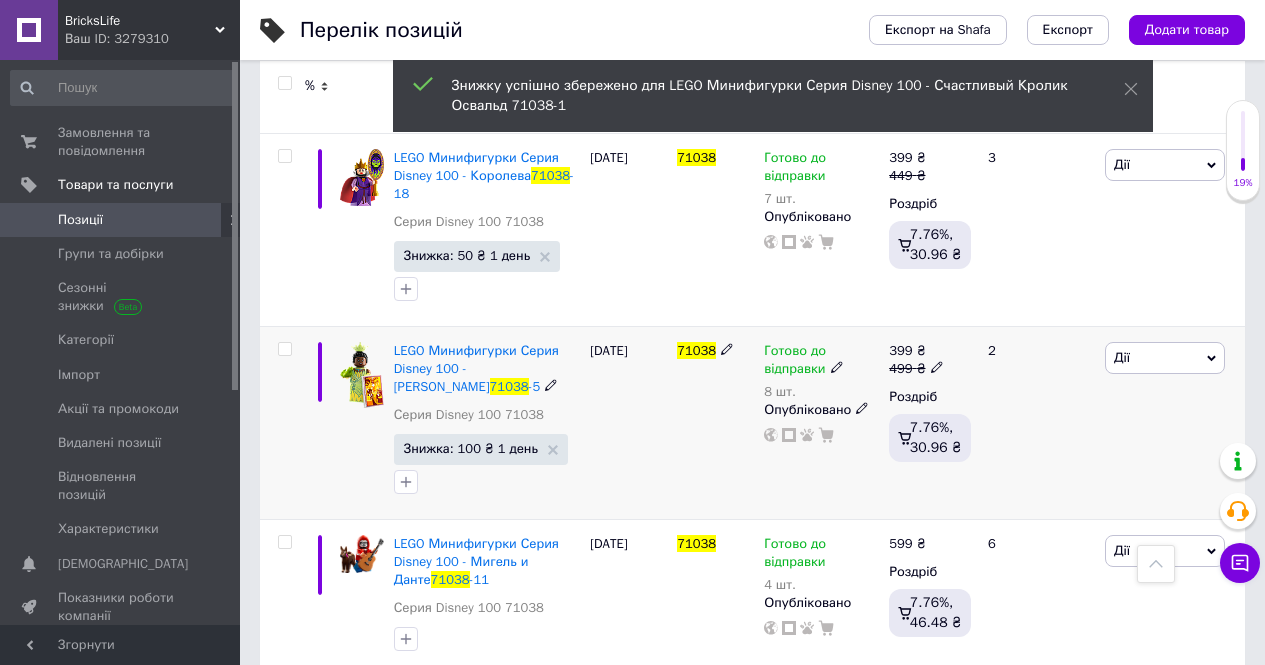 scroll, scrollTop: 2535, scrollLeft: 0, axis: vertical 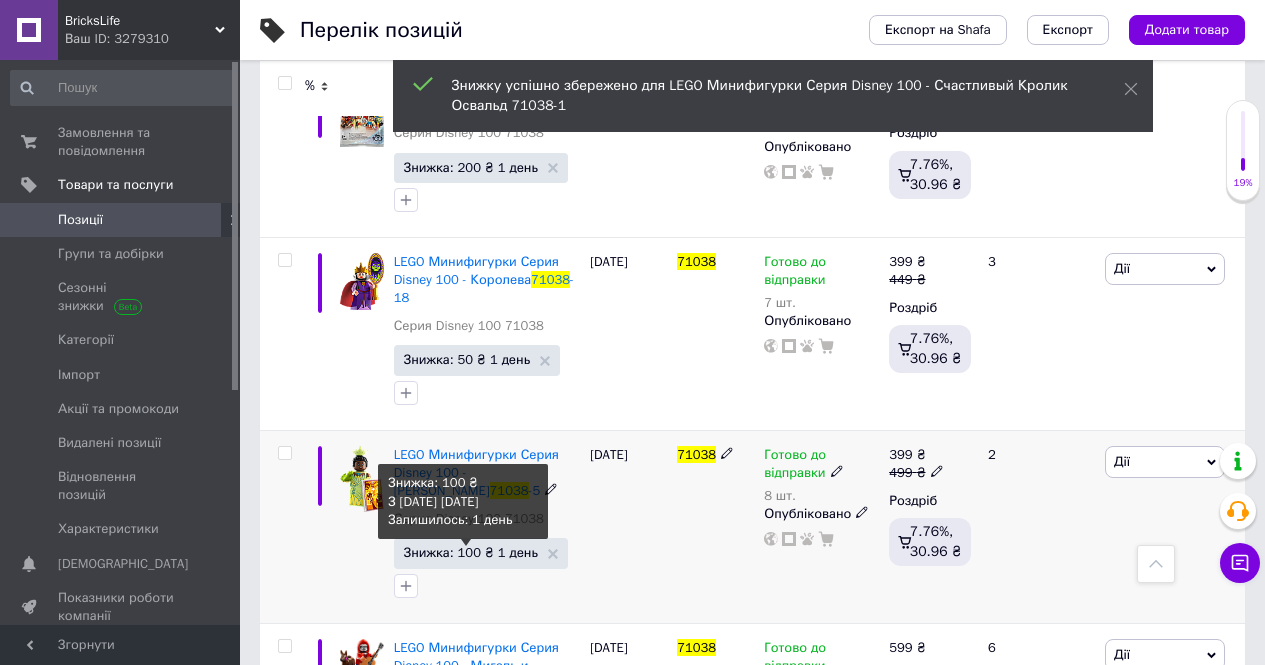 click on "Знижка: 100 ₴ 1 день" at bounding box center (471, 552) 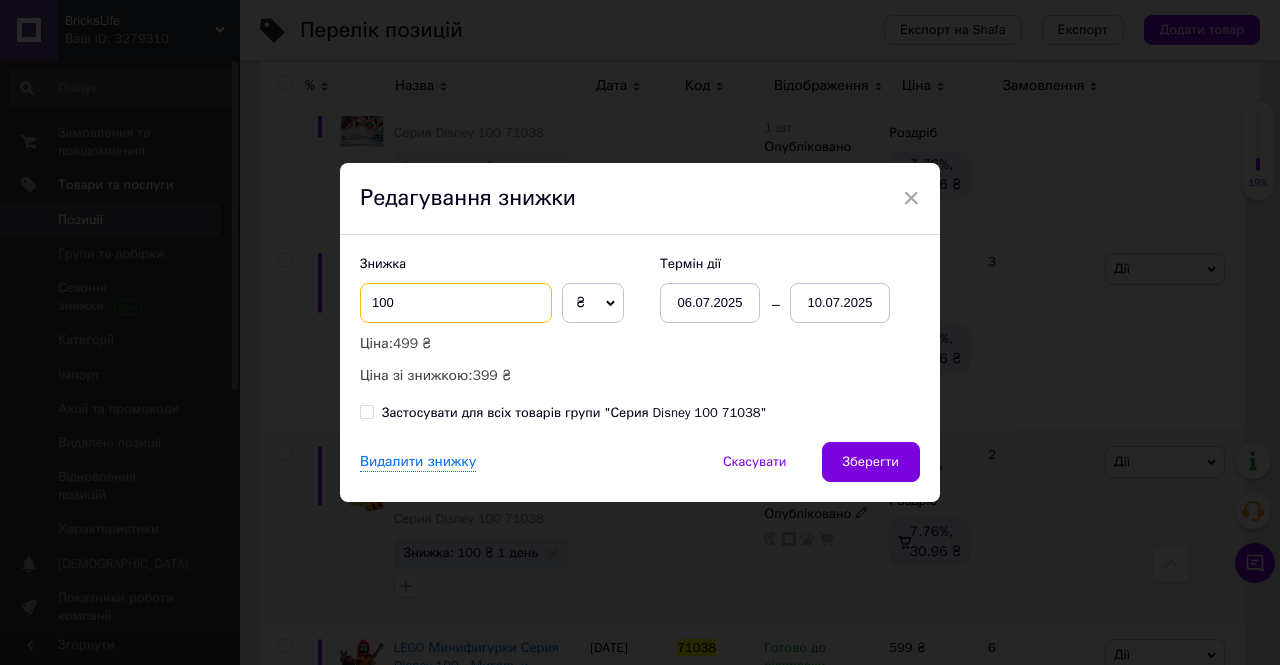 click on "100" at bounding box center [456, 303] 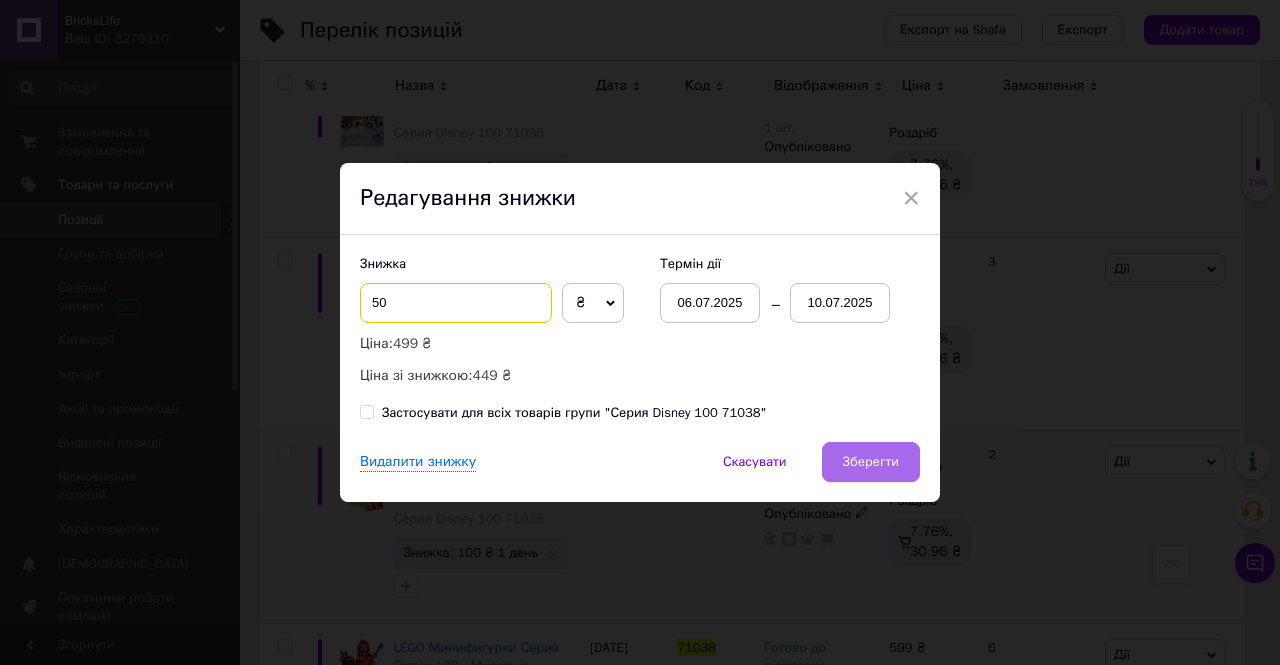 type on "50" 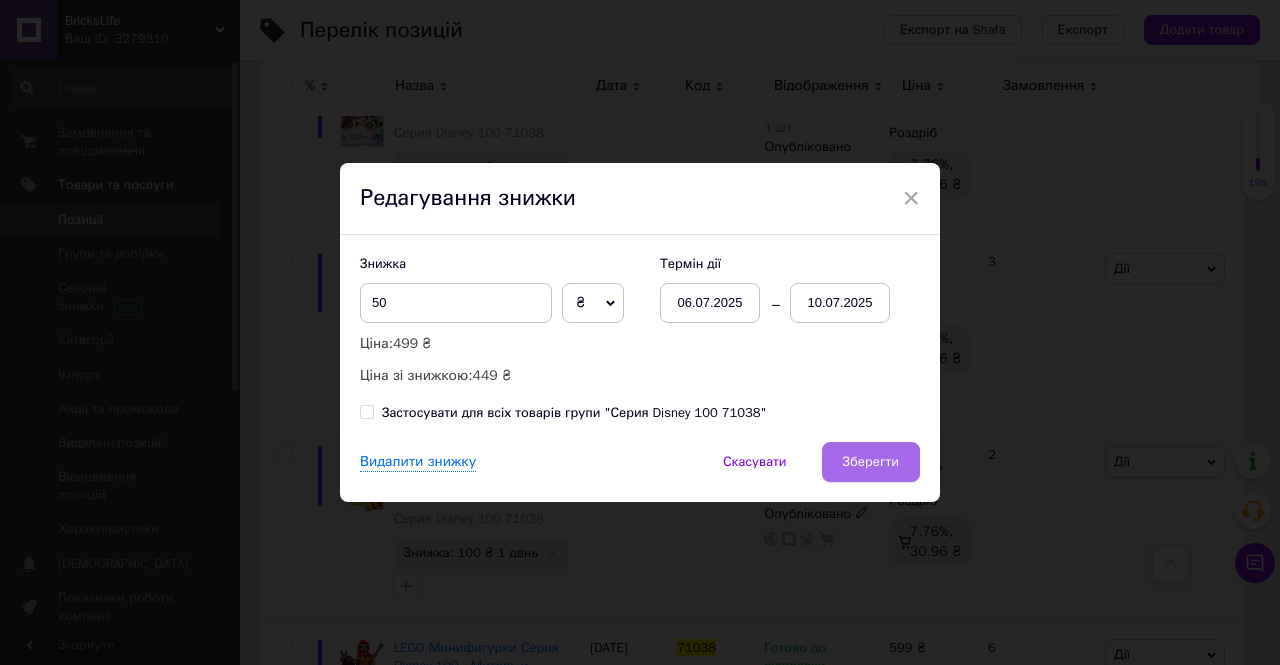 click on "Зберегти" at bounding box center (871, 462) 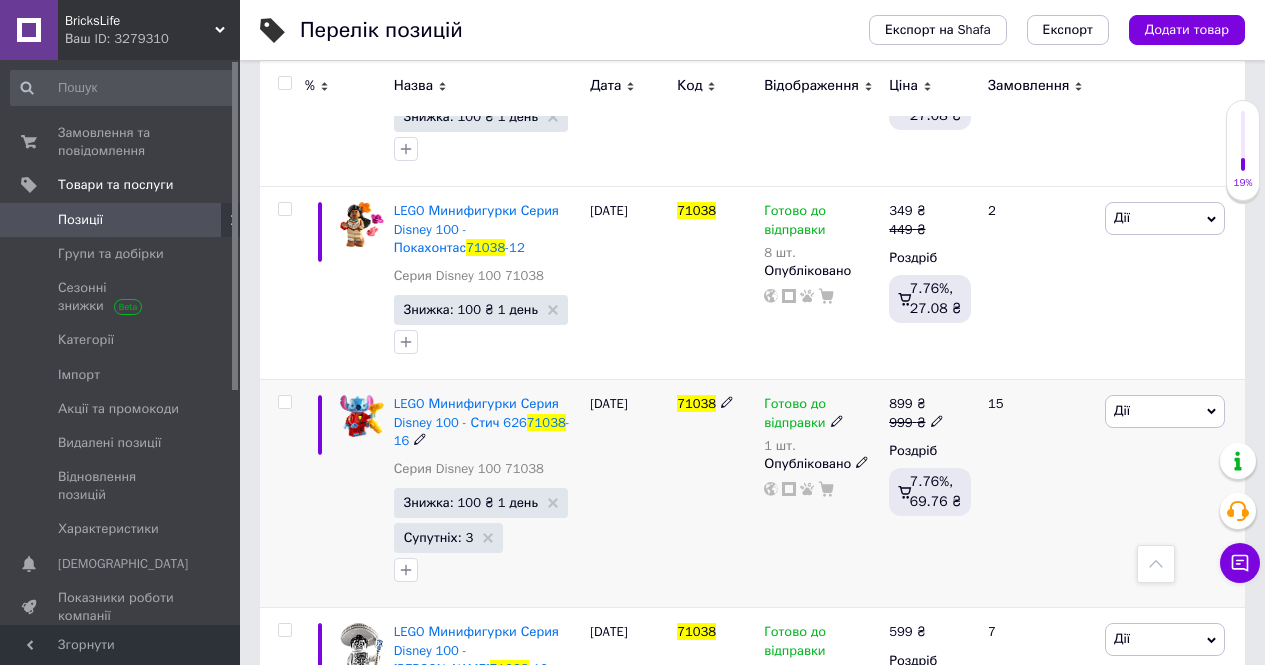 scroll, scrollTop: 1535, scrollLeft: 0, axis: vertical 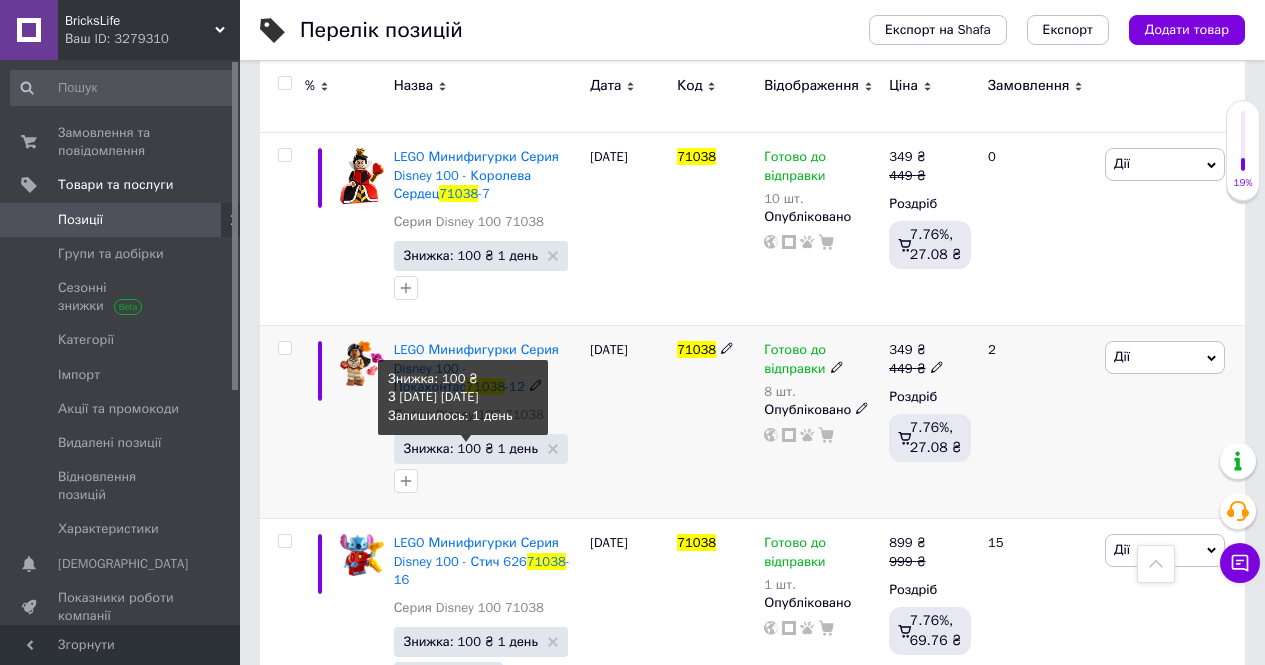 click on "Знижка: 100 ₴ 1 день" at bounding box center [471, 448] 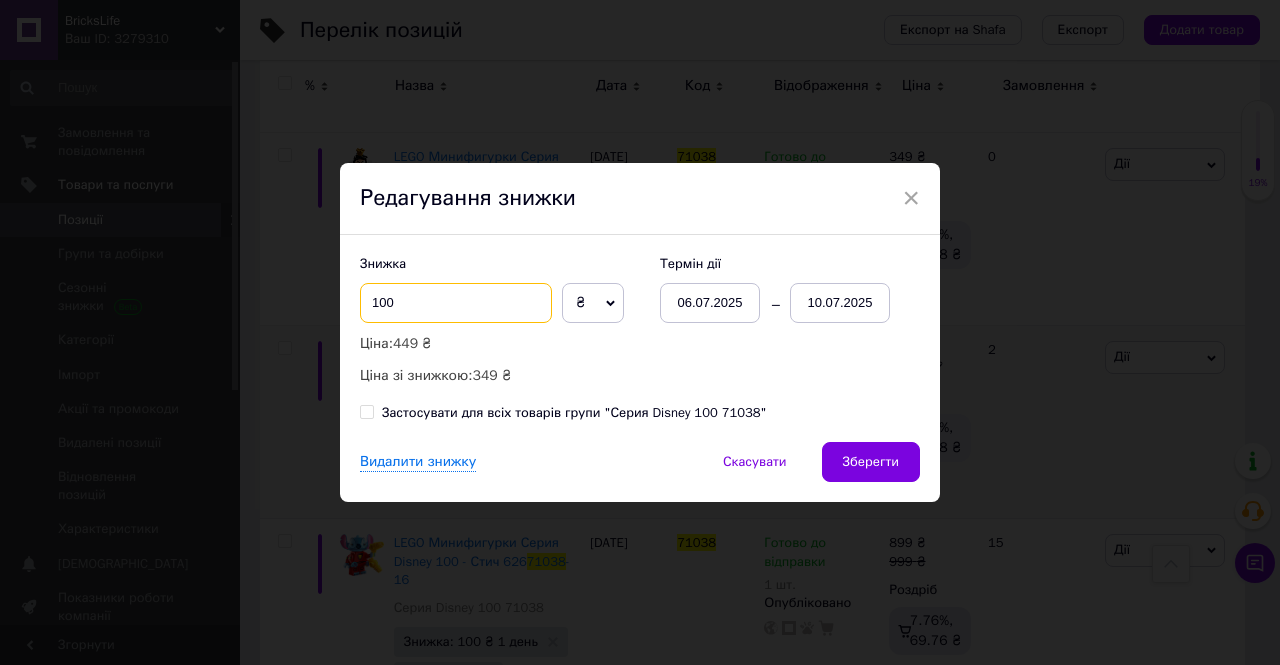 click on "100" at bounding box center (456, 303) 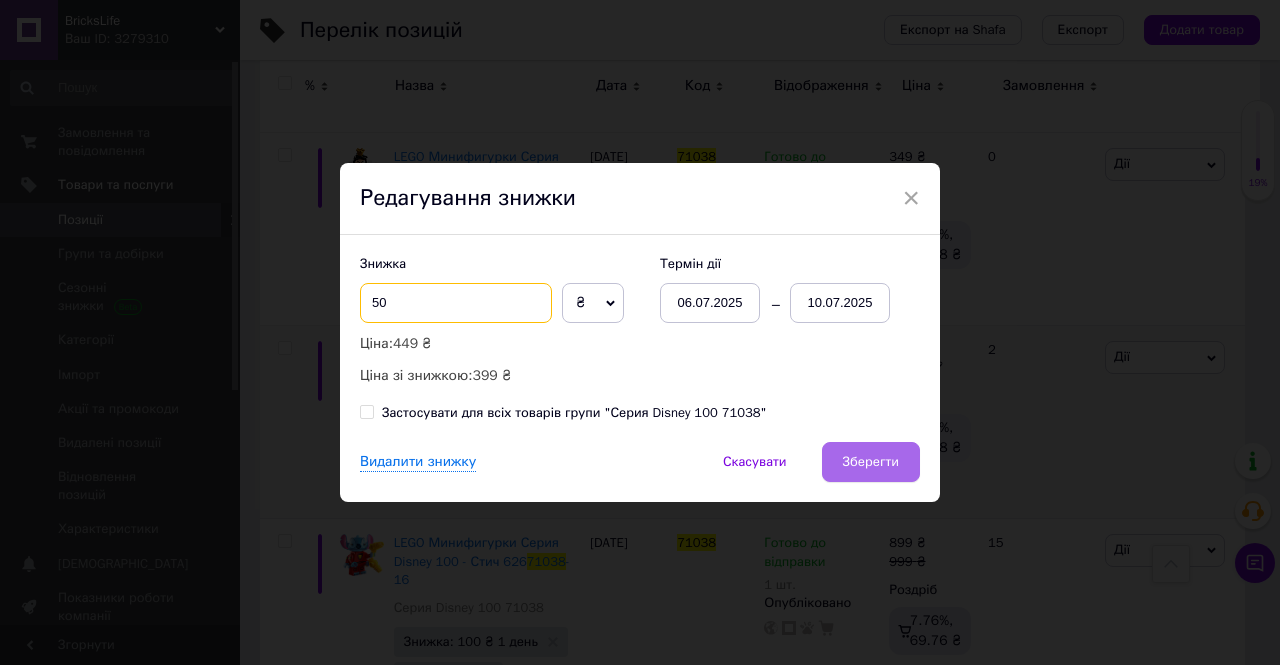 type on "50" 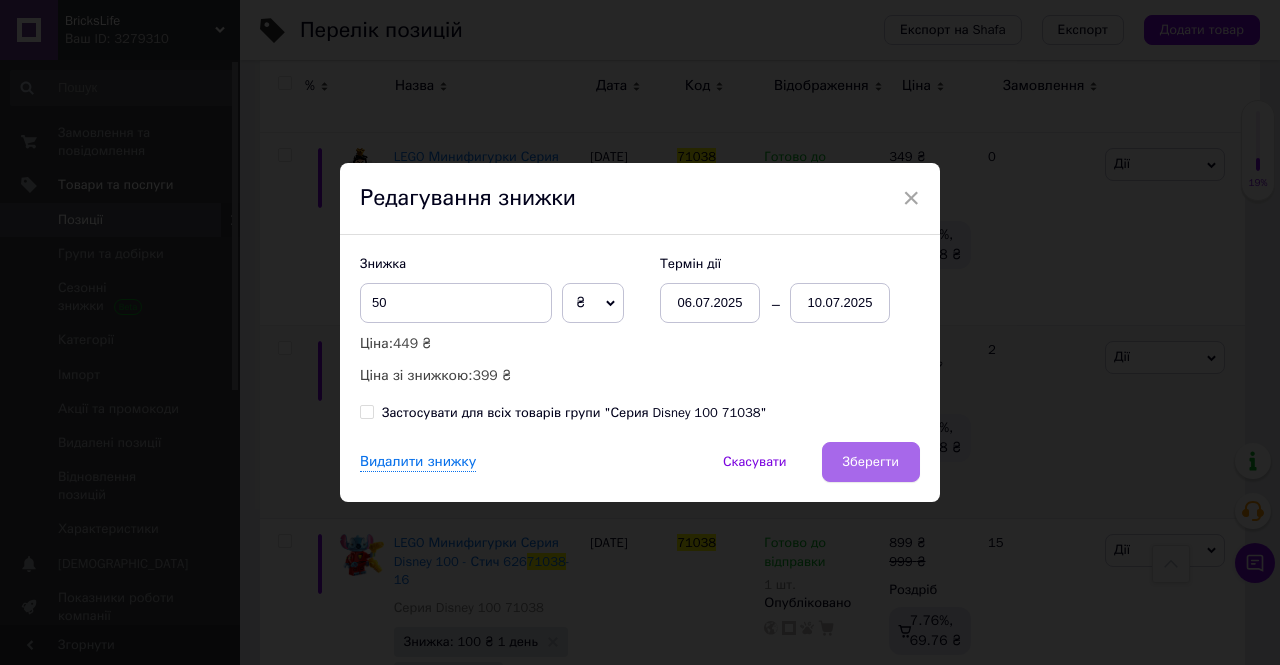 click on "Зберегти" at bounding box center (871, 462) 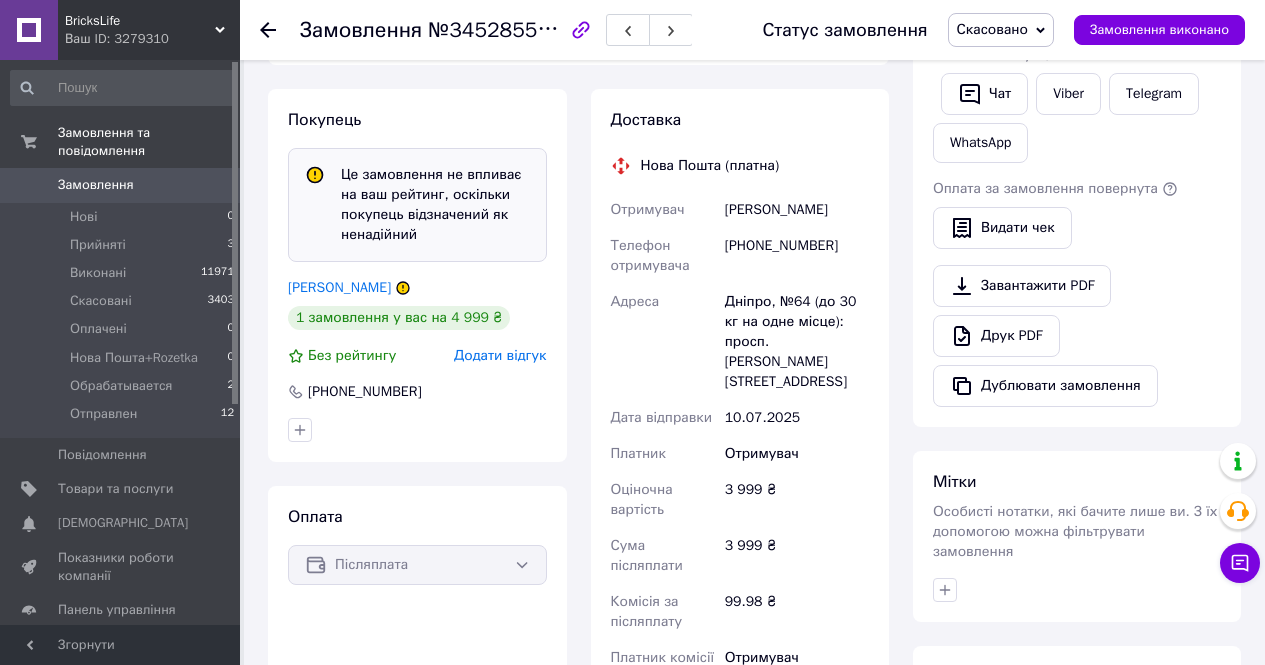 scroll, scrollTop: 333, scrollLeft: 0, axis: vertical 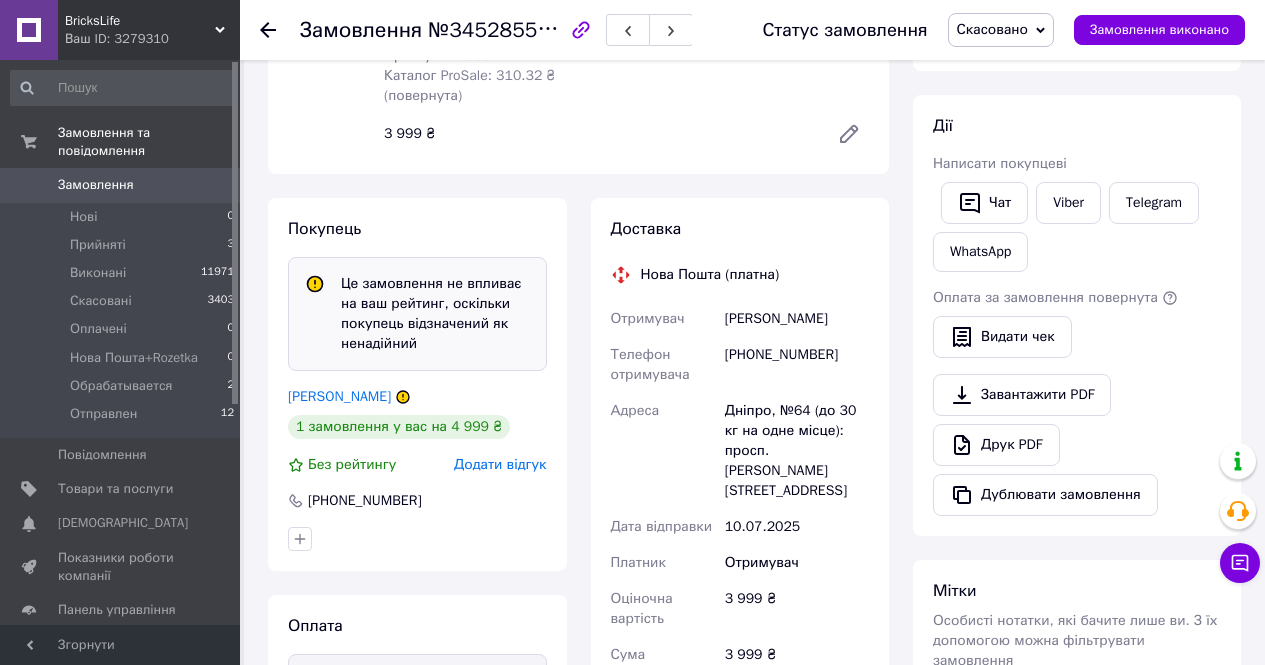 click on "[PHONE_NUMBER]" at bounding box center [797, 365] 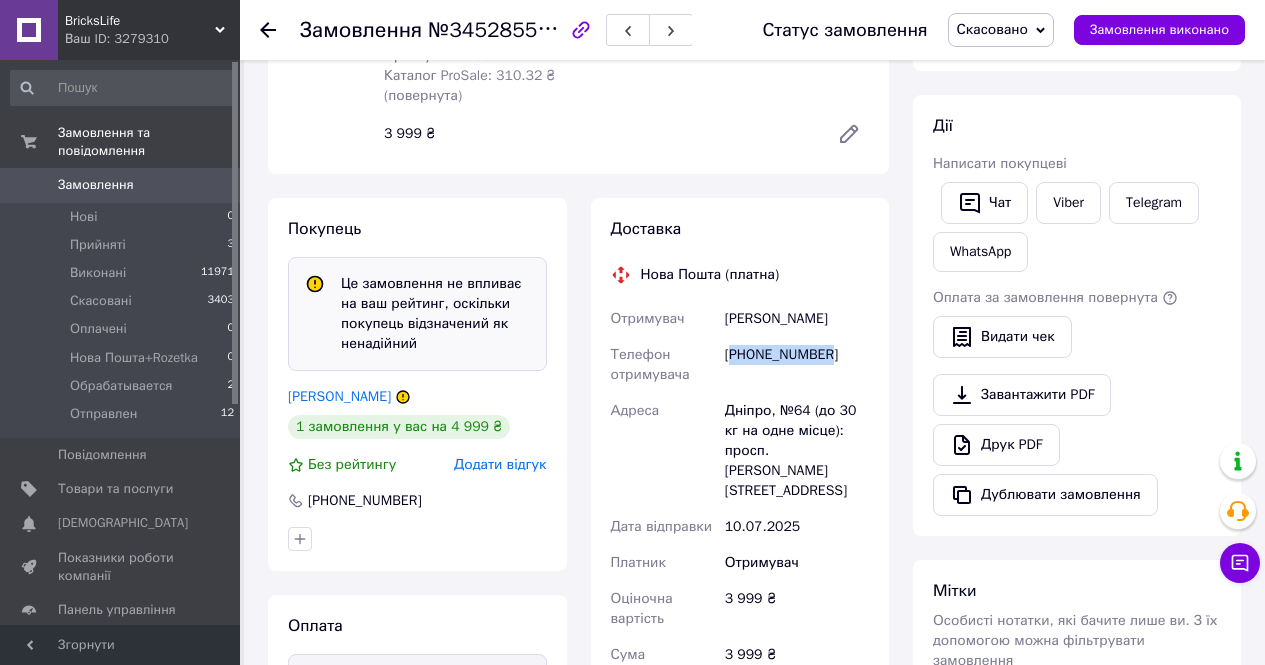 click on "[PHONE_NUMBER]" at bounding box center [797, 365] 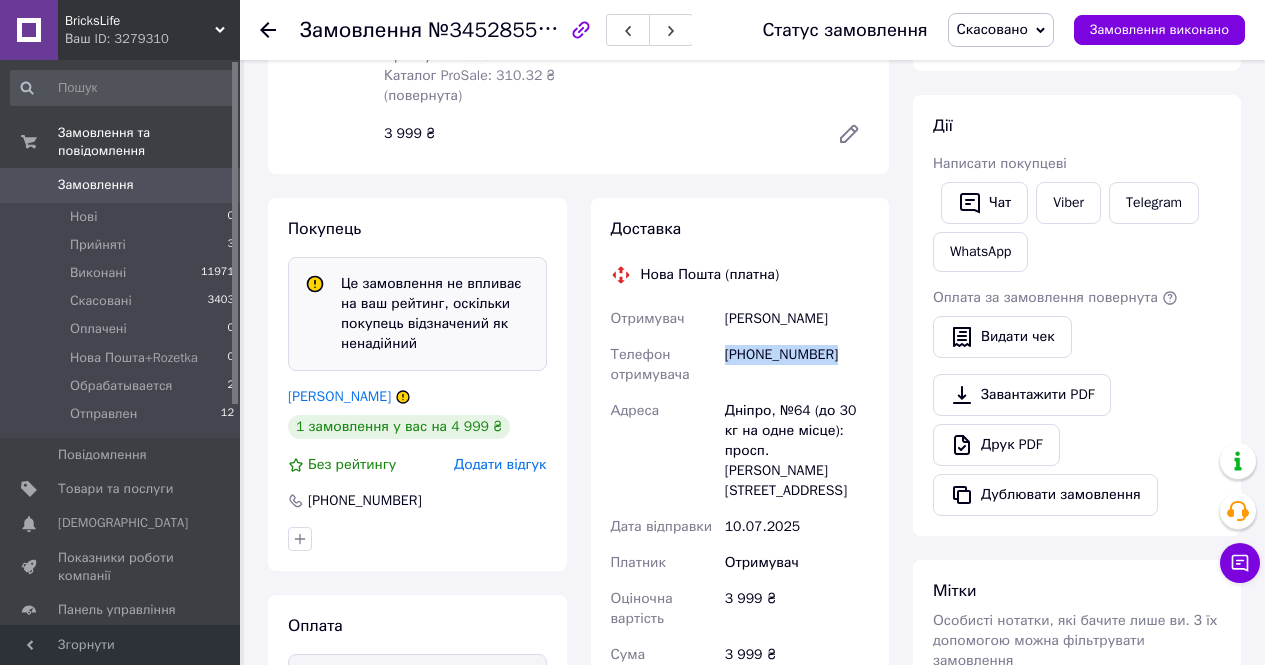 click on "[PHONE_NUMBER]" at bounding box center (797, 365) 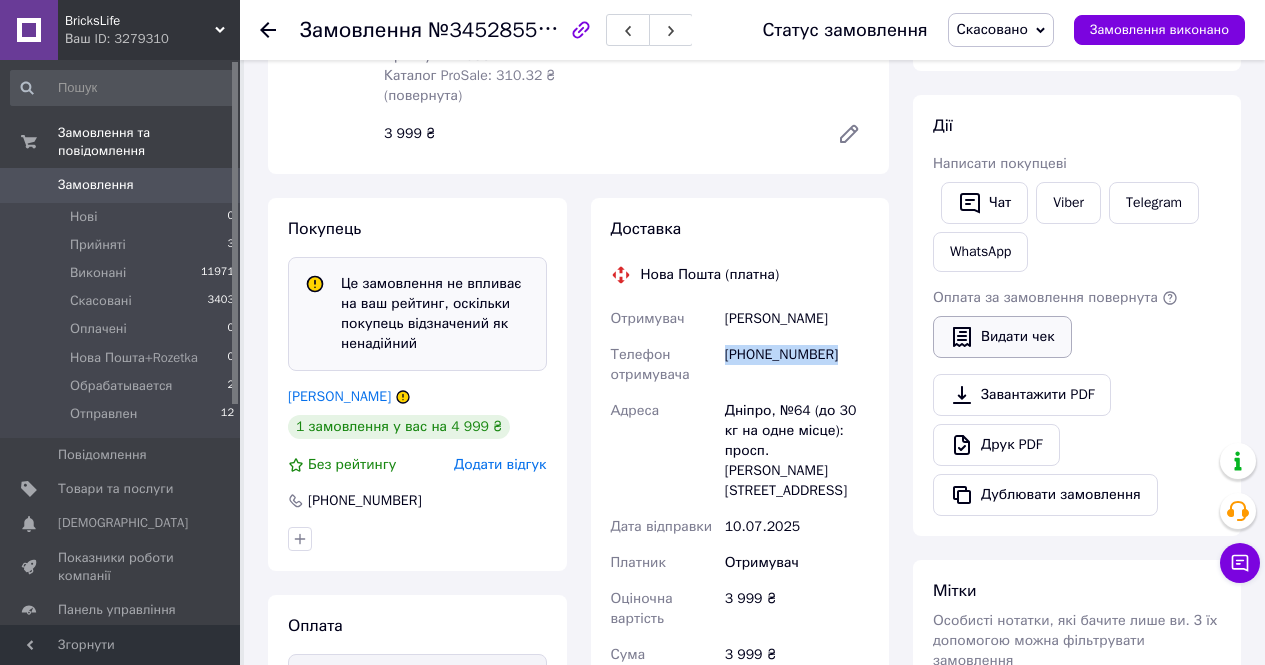 copy on "[PHONE_NUMBER]" 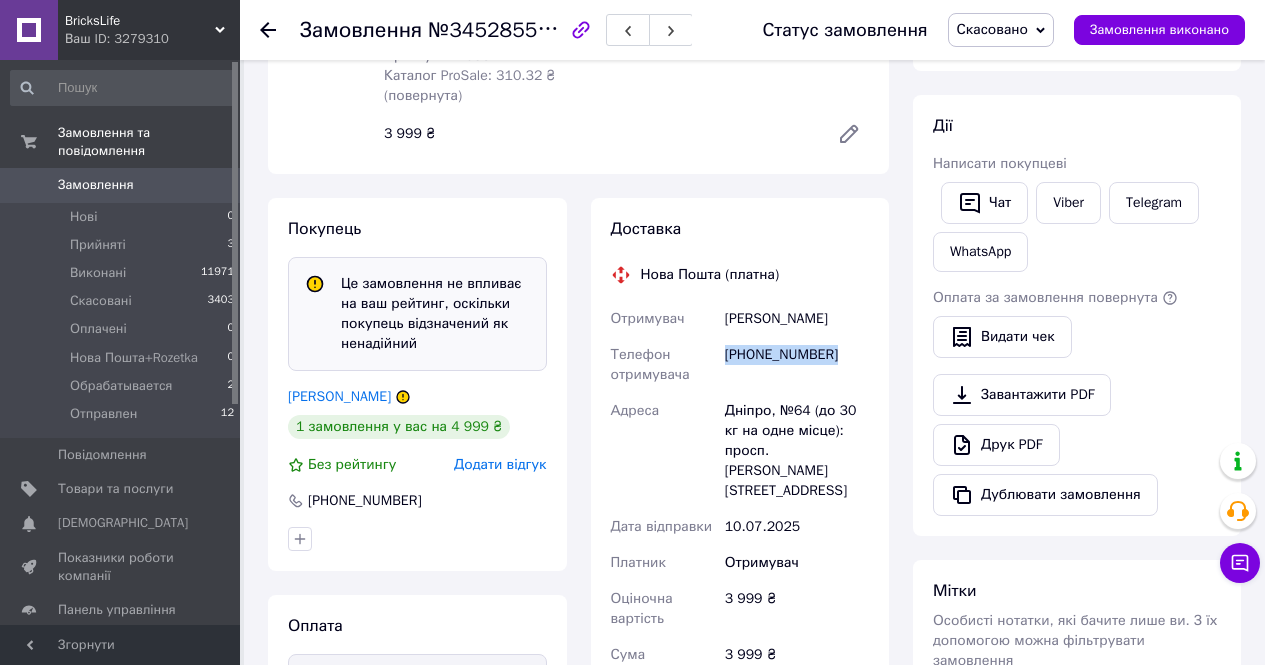 drag, startPoint x: 780, startPoint y: 309, endPoint x: 722, endPoint y: 295, distance: 59.665737 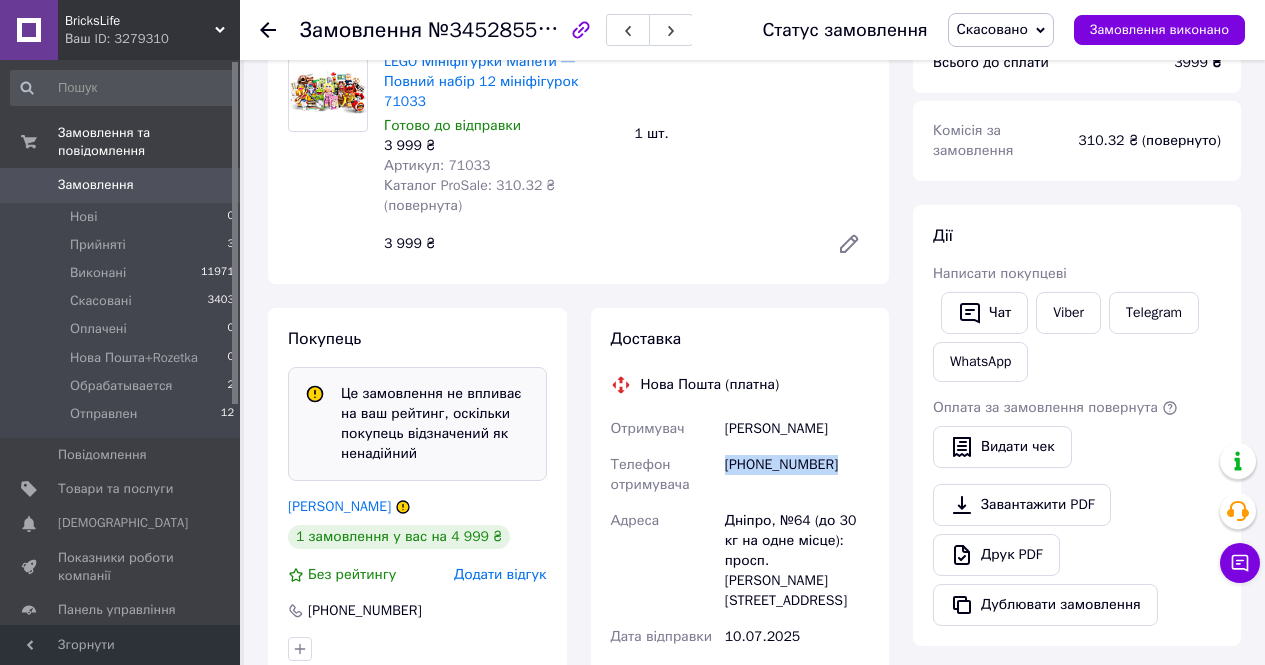 scroll, scrollTop: 333, scrollLeft: 0, axis: vertical 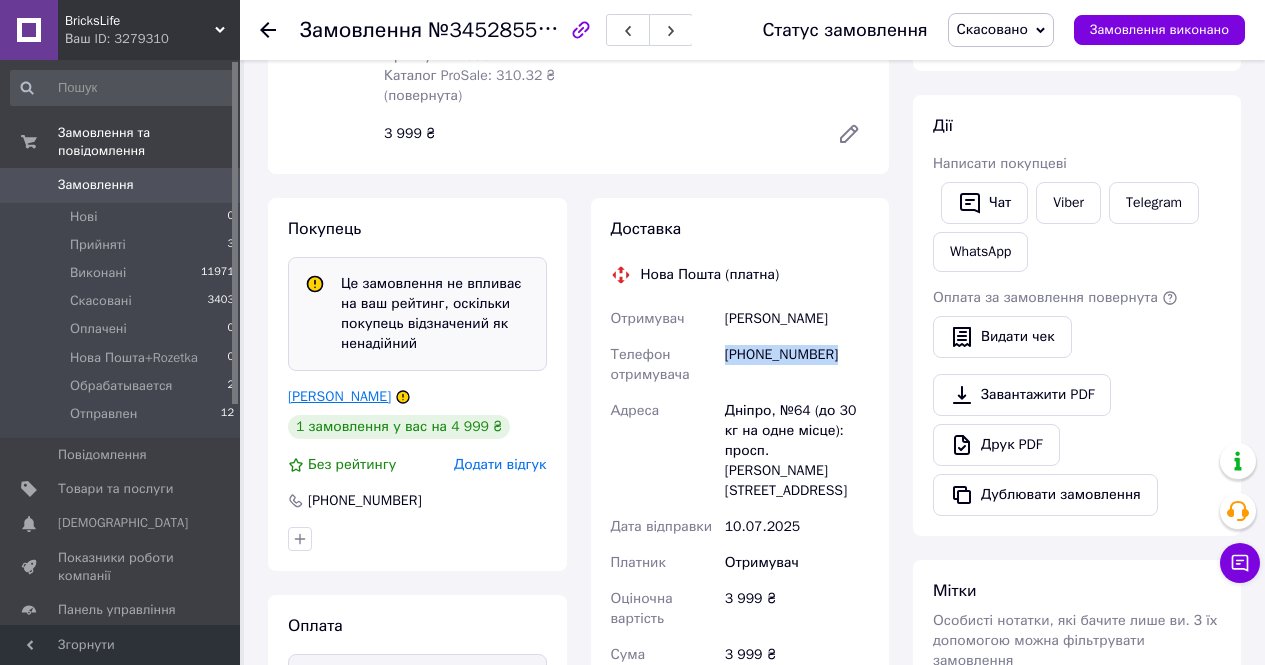 click on "[PERSON_NAME]" at bounding box center [339, 396] 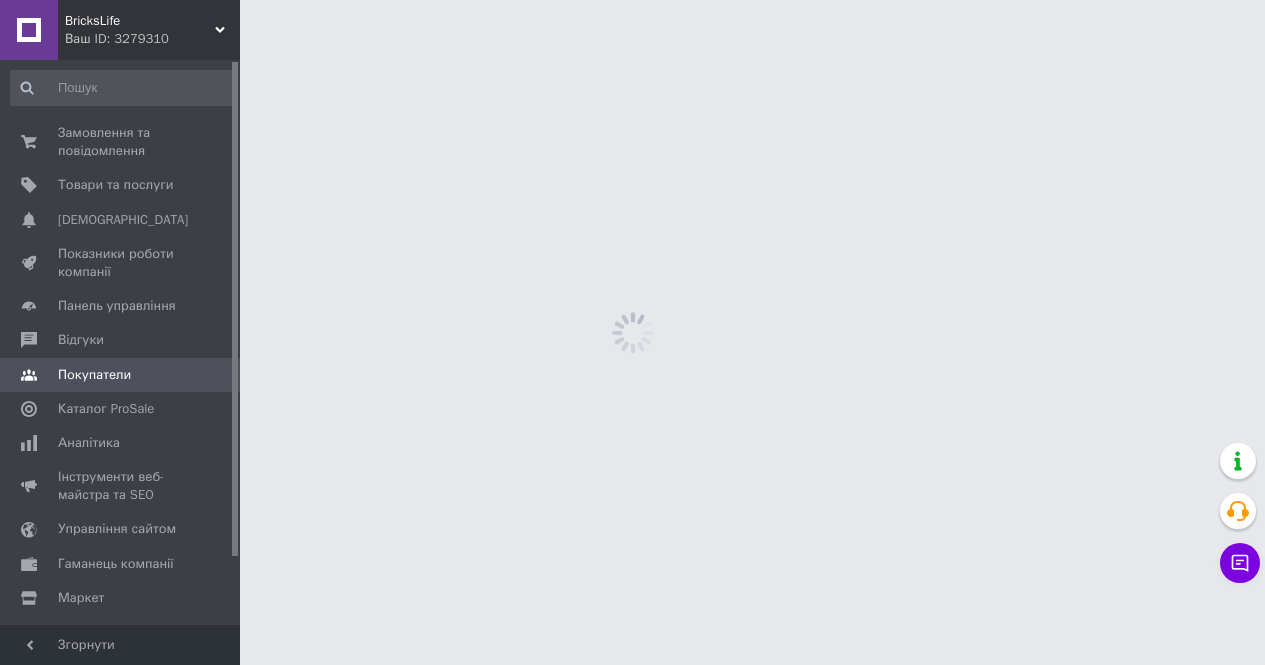 scroll, scrollTop: 0, scrollLeft: 0, axis: both 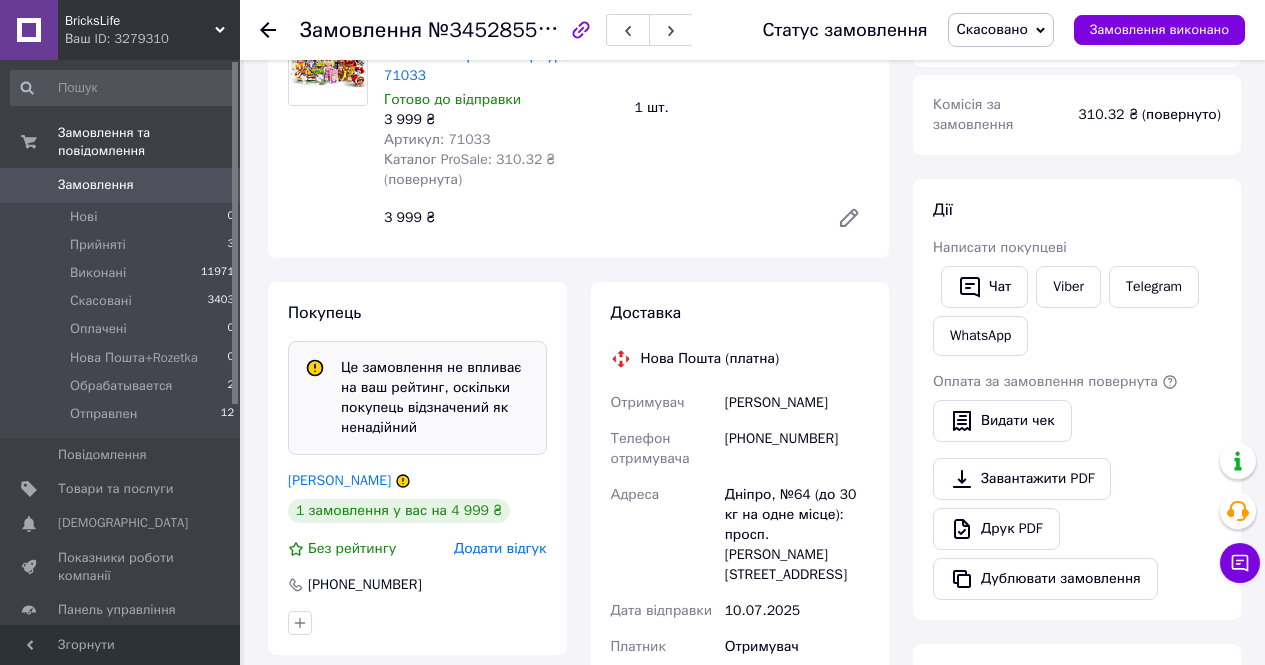 click on "Дніпро, №64 (до 30 кг на одне місце): просп. [PERSON_NAME][STREET_ADDRESS]" at bounding box center [797, 535] 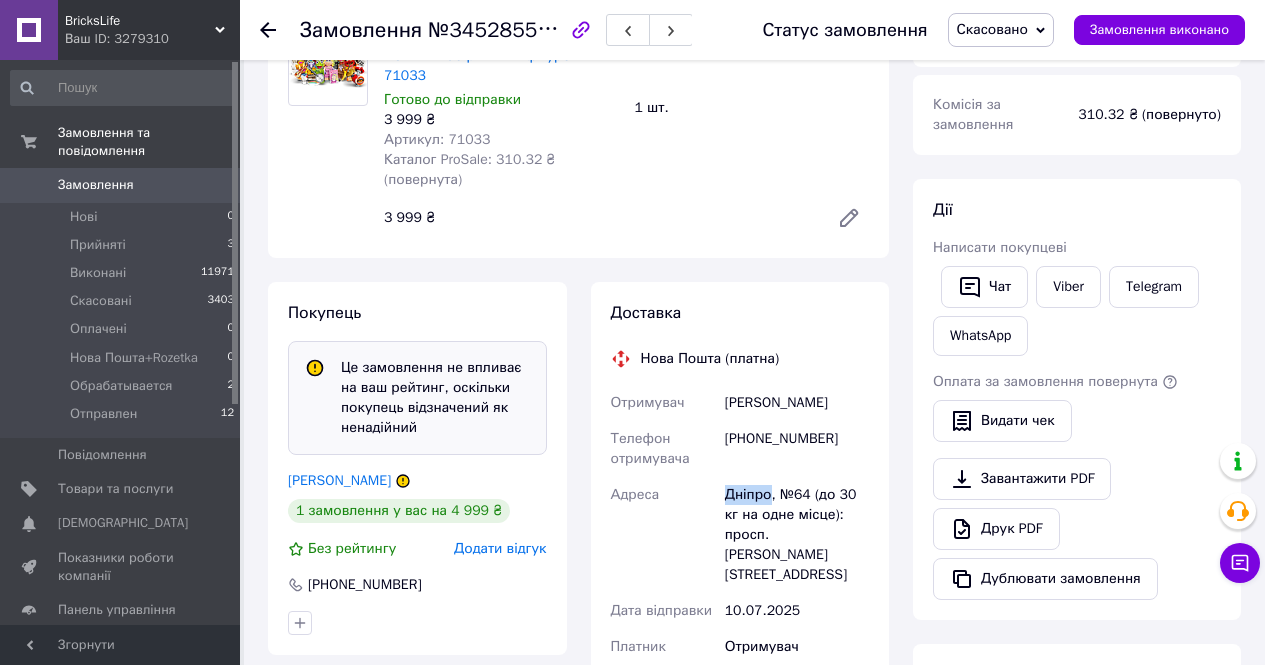 click on "Дніпро, №64 (до 30 кг на одне місце): просп. [PERSON_NAME][STREET_ADDRESS]" at bounding box center [797, 535] 